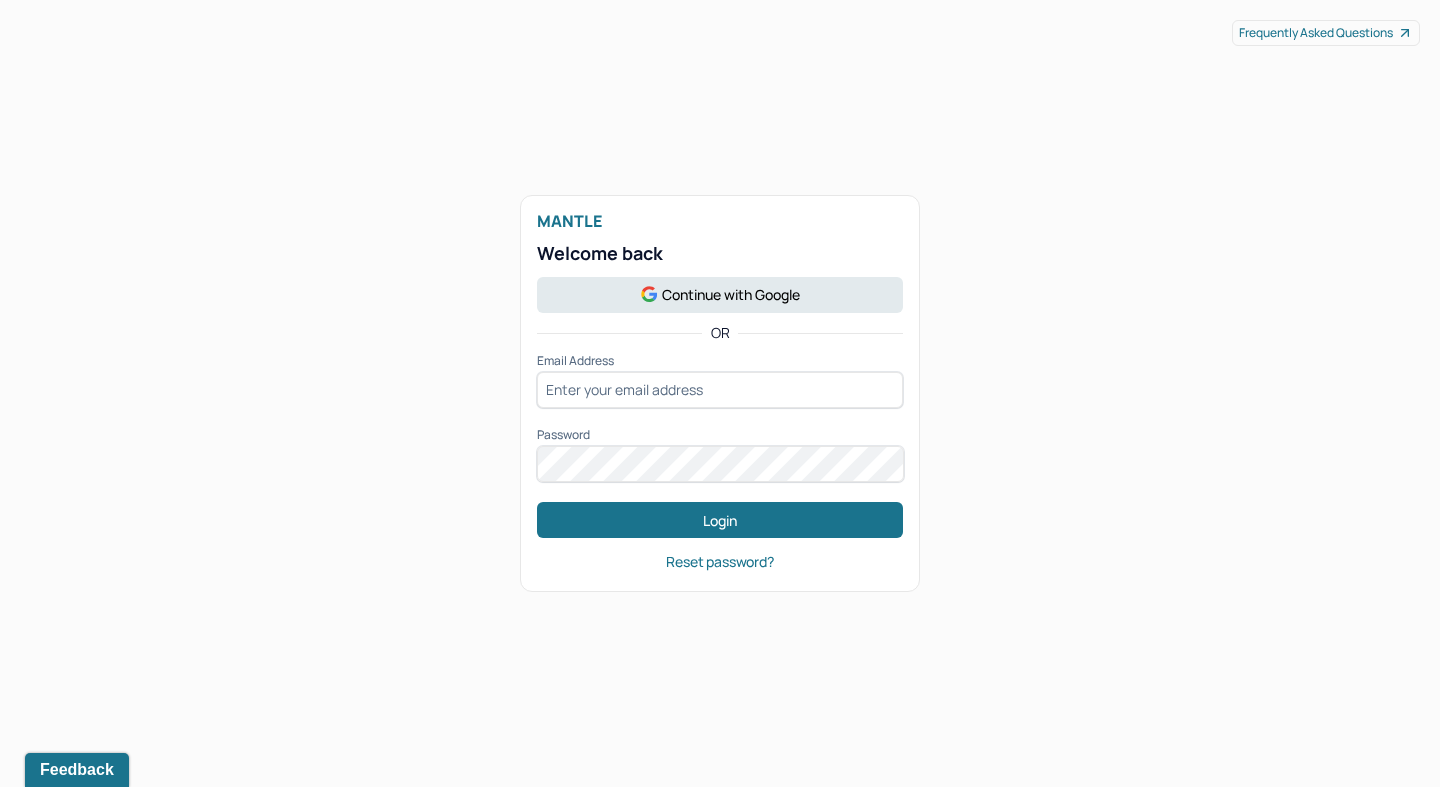 scroll, scrollTop: 0, scrollLeft: 0, axis: both 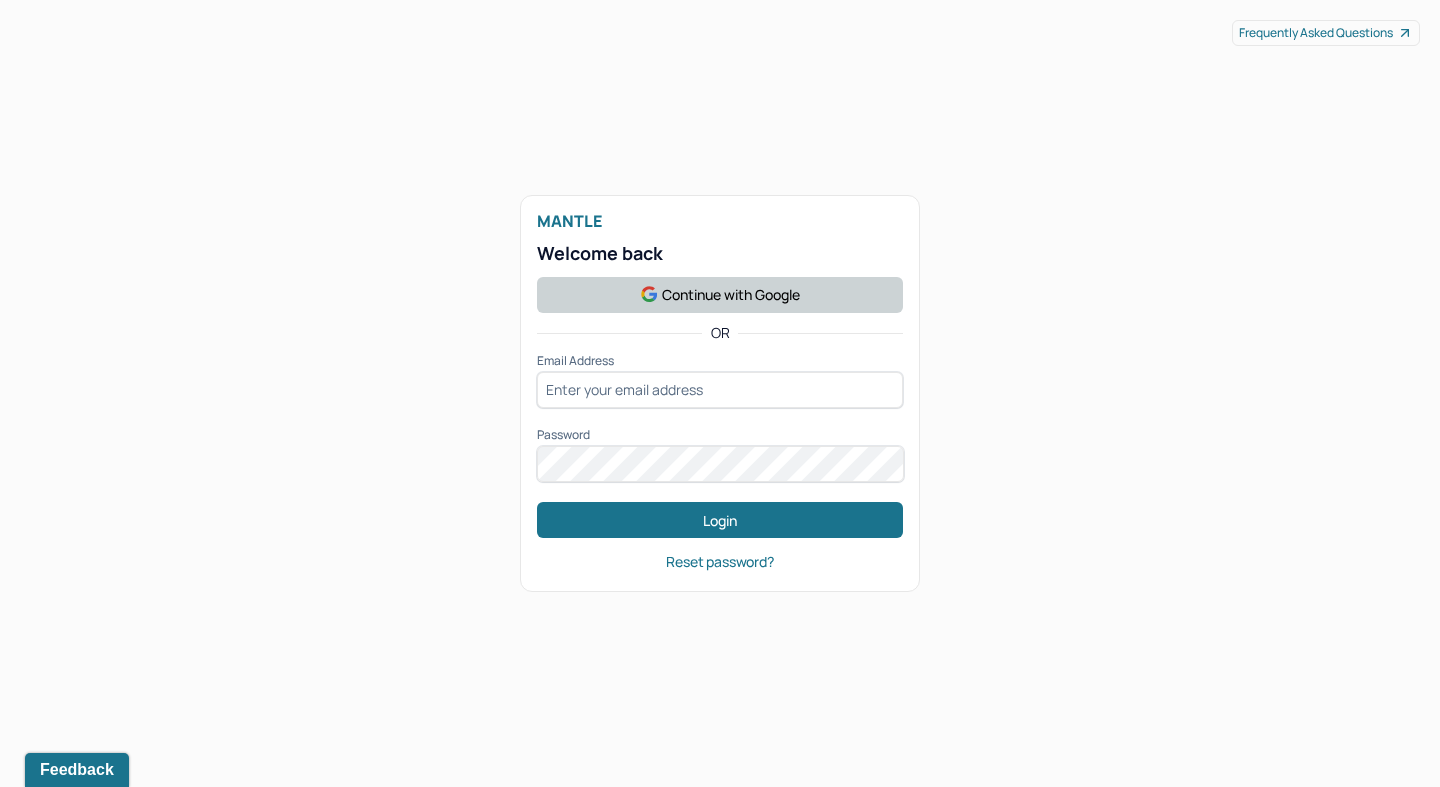 click on "Continue with Google" at bounding box center (720, 295) 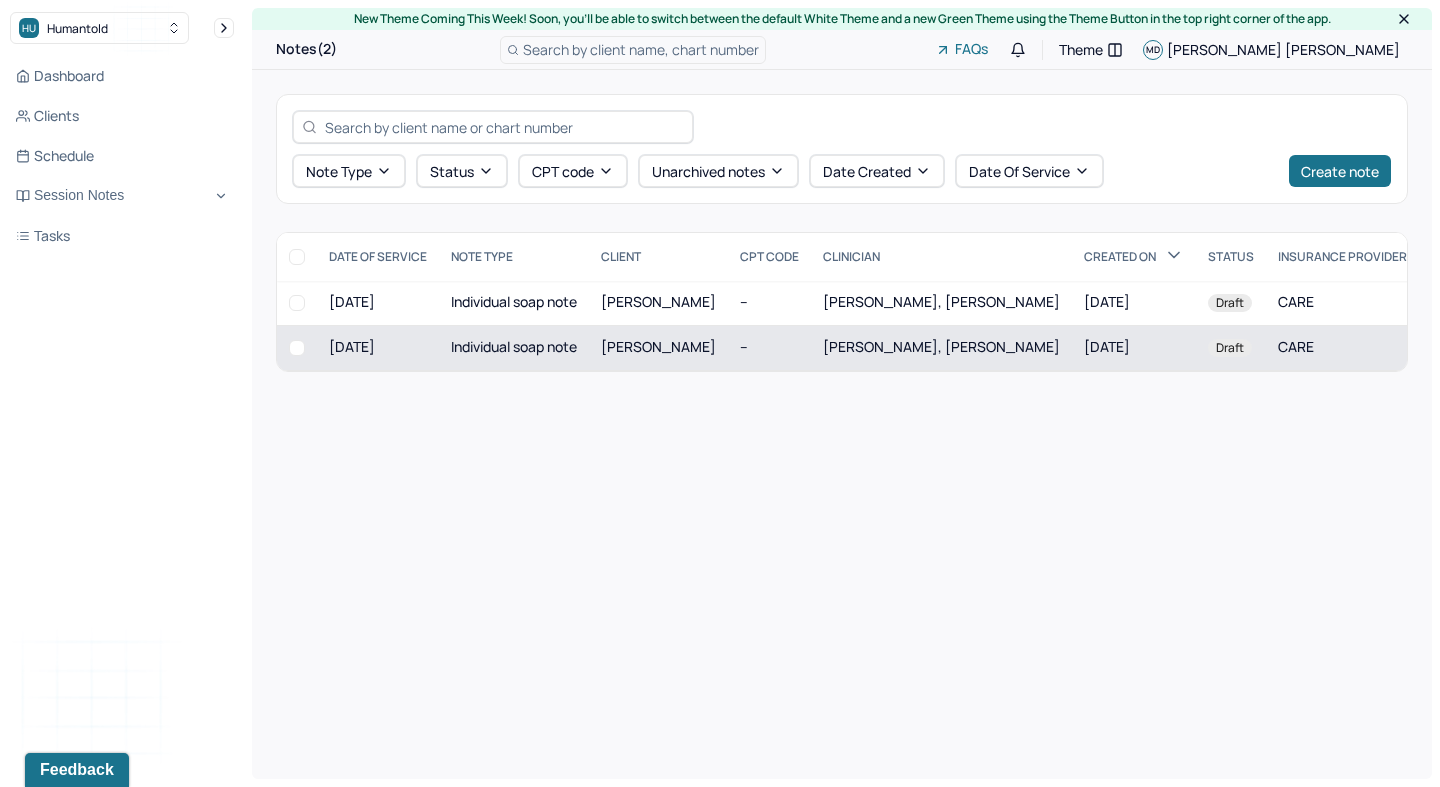click on "[PERSON_NAME]" at bounding box center [658, 346] 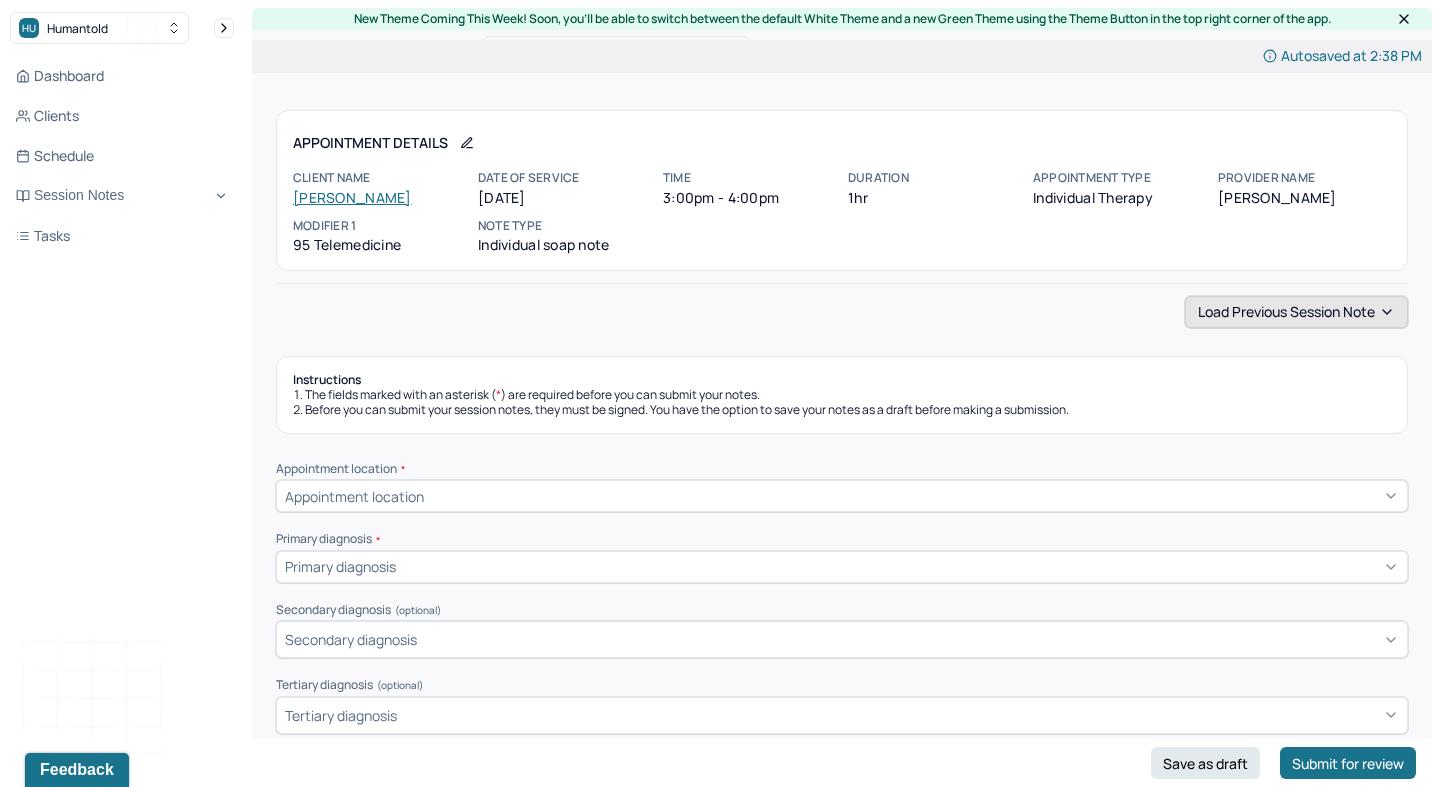 click on "Load previous session note" at bounding box center (1296, 312) 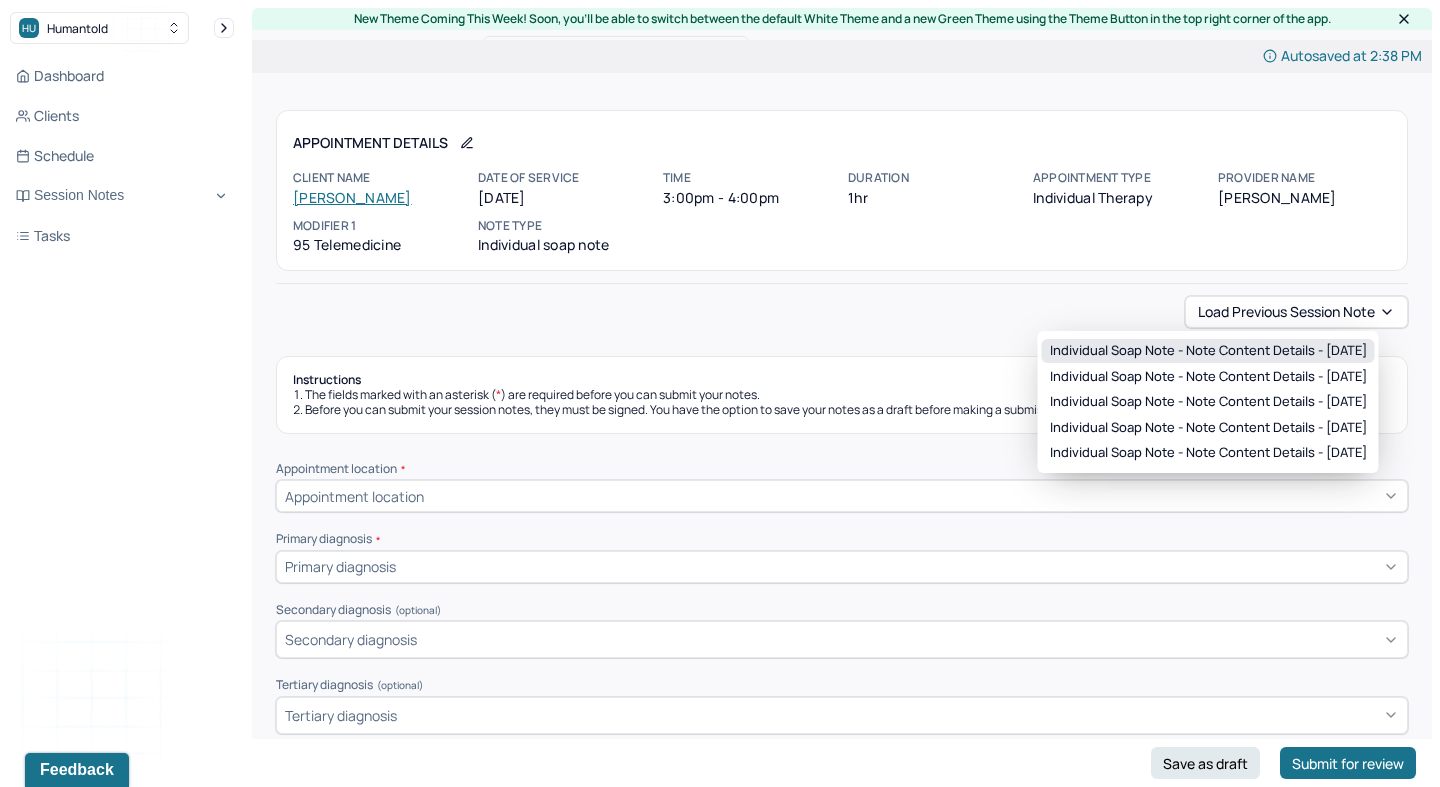 click on "Individual soap note   - Note content Details -   [DATE]" at bounding box center (1208, 351) 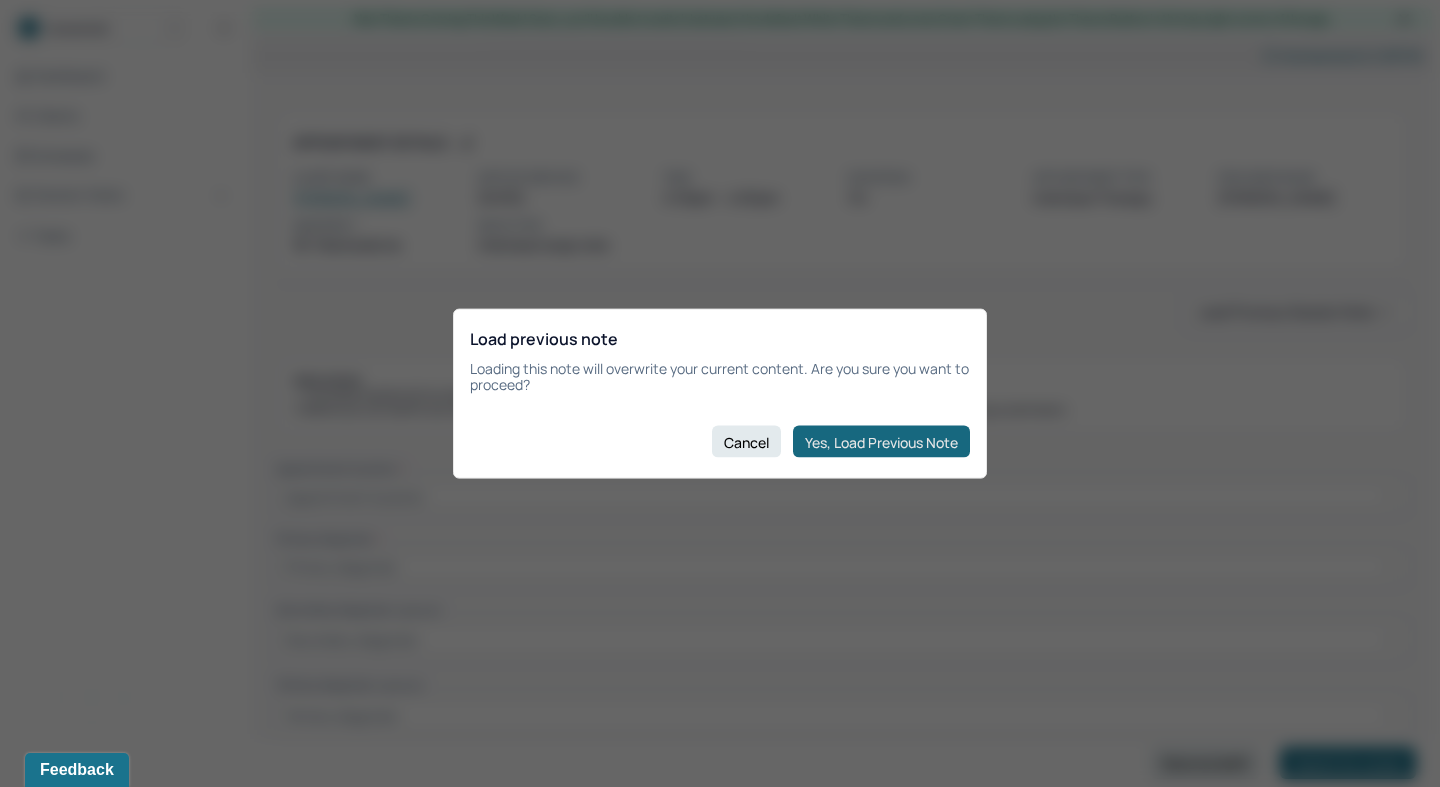 click on "Yes, Load Previous Note" at bounding box center [881, 442] 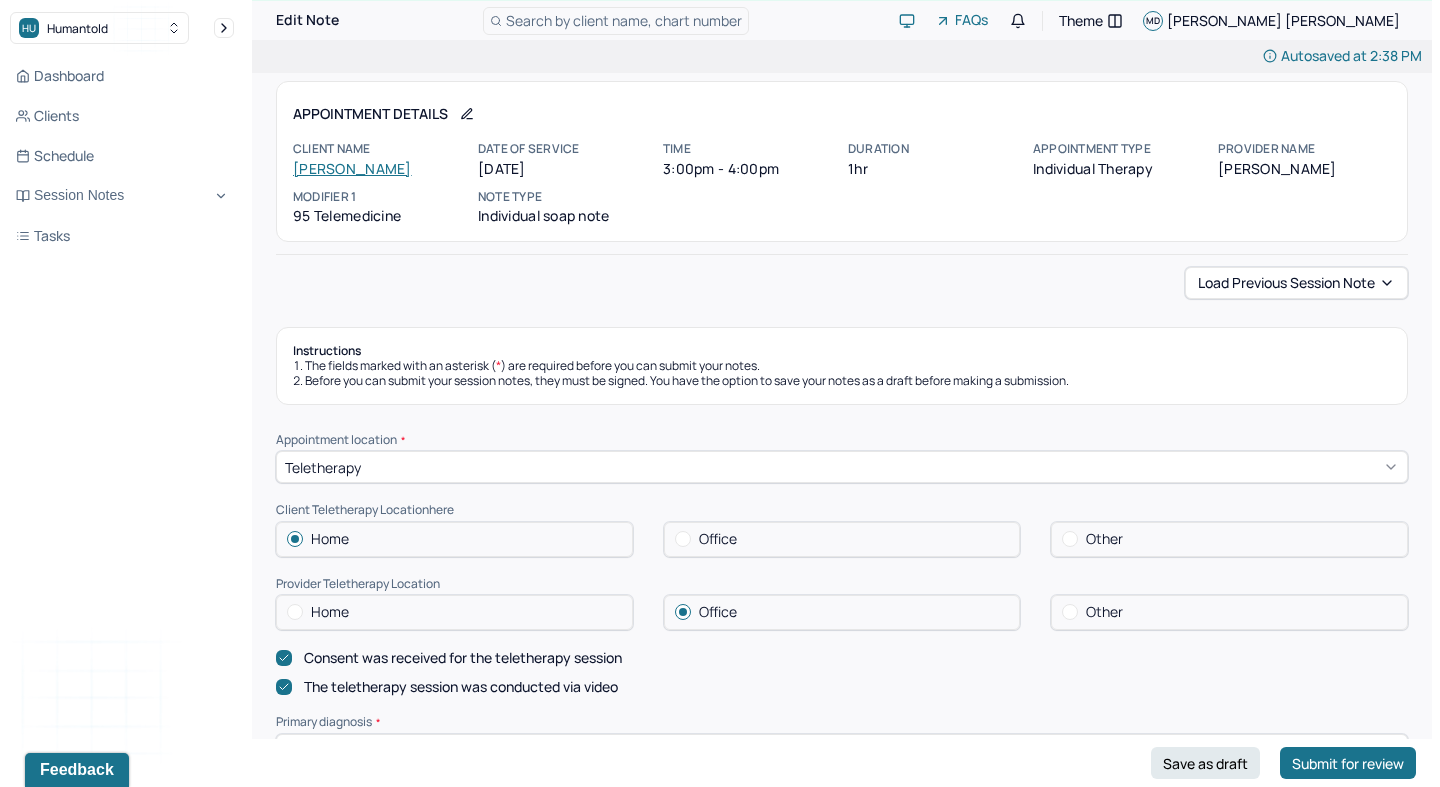 scroll, scrollTop: 9, scrollLeft: 0, axis: vertical 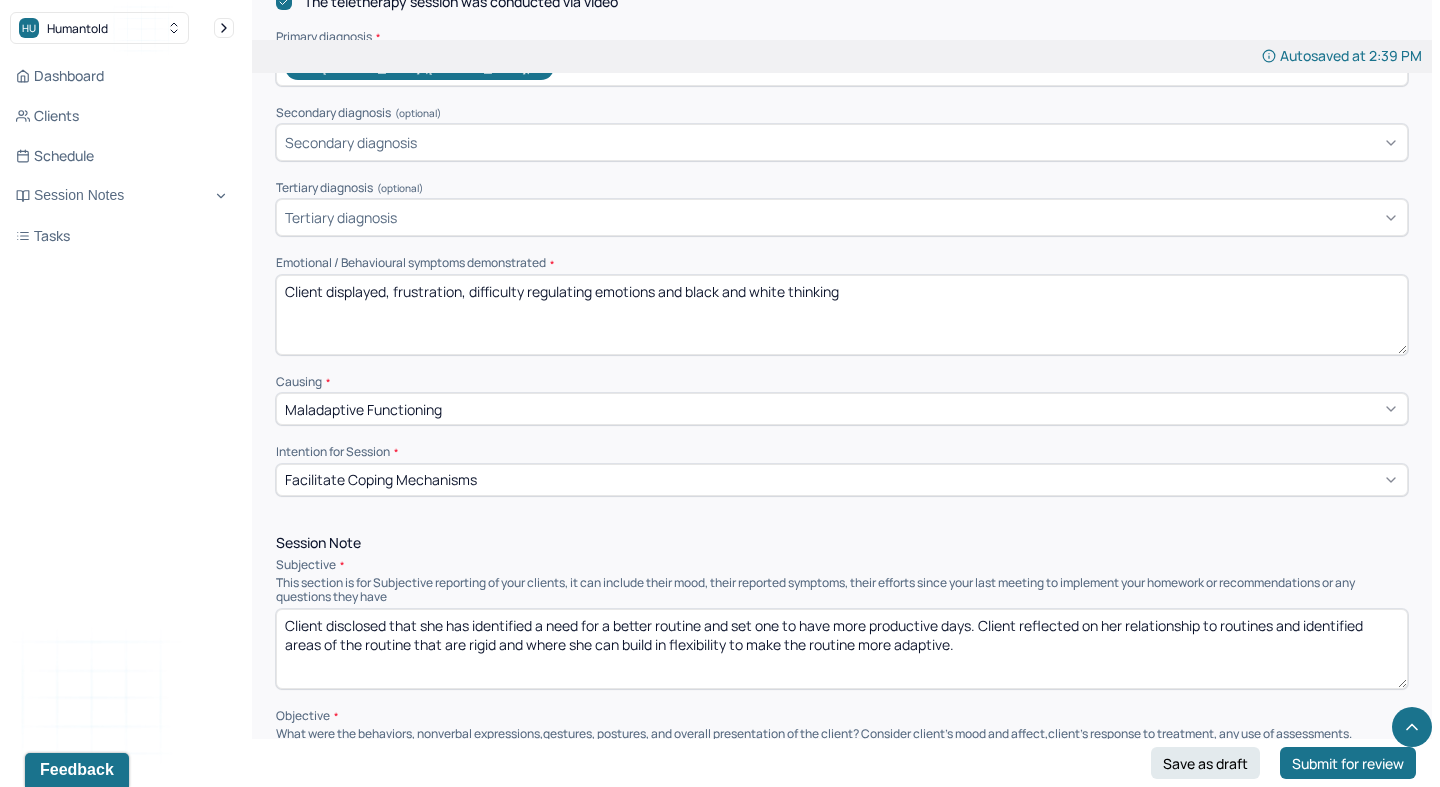 click on "Client displayed, frustration, difficulty regulating emotions and black and white thinking" at bounding box center (842, 315) 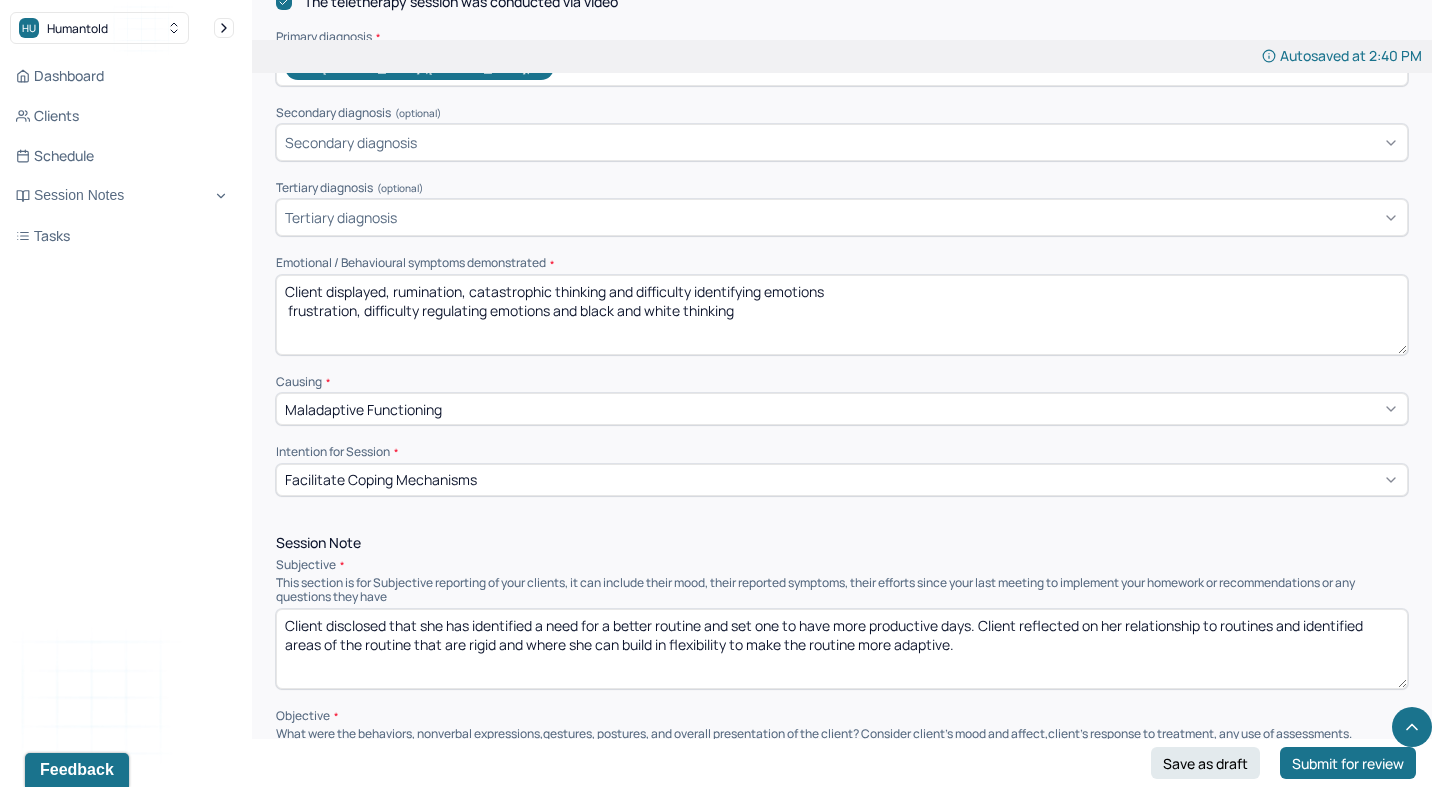 click on "Client displayed, rumination, catastrophic thinking and
frustration, difficulty regulating emotions and black and white thinking" at bounding box center (842, 315) 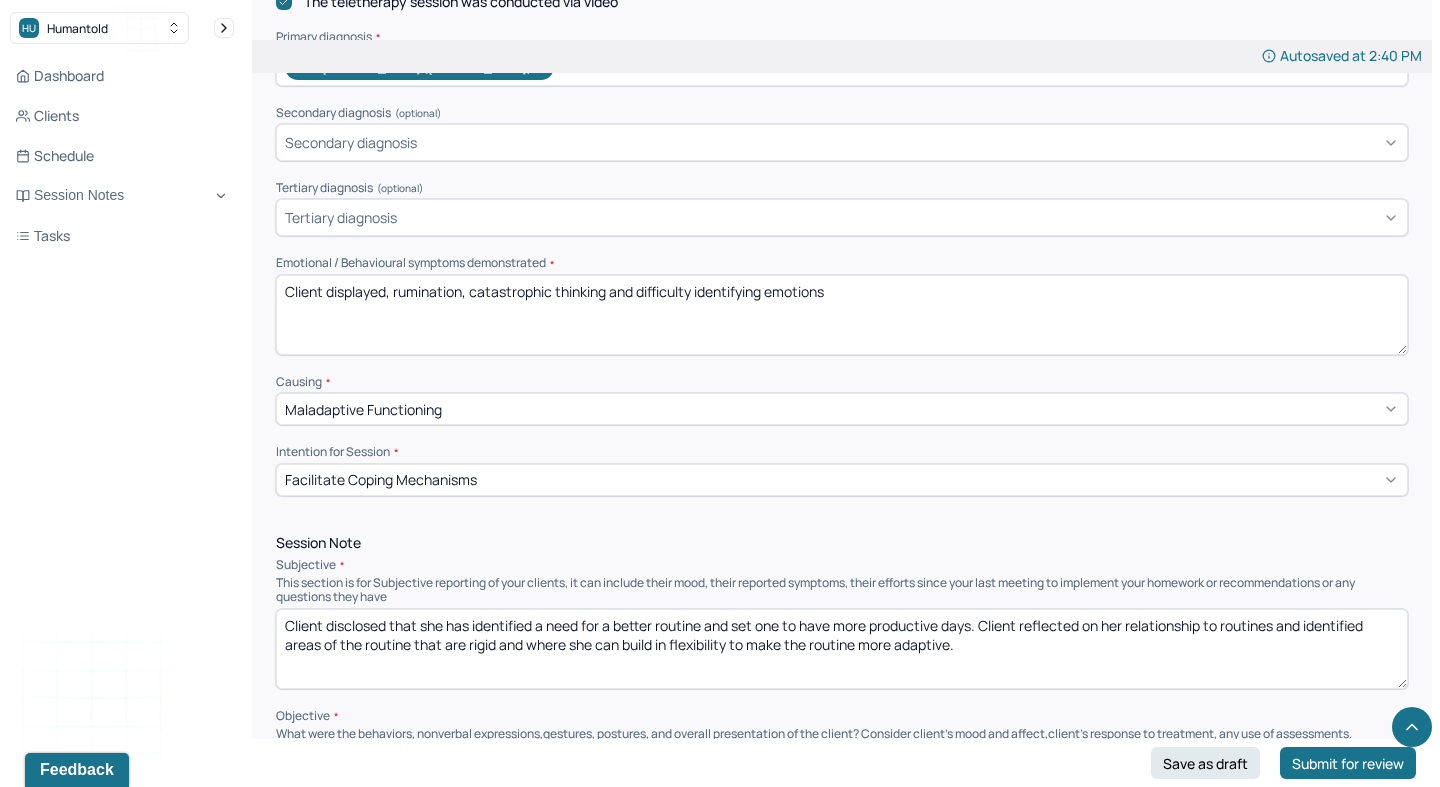 drag, startPoint x: 394, startPoint y: 287, endPoint x: 918, endPoint y: 332, distance: 525.9287 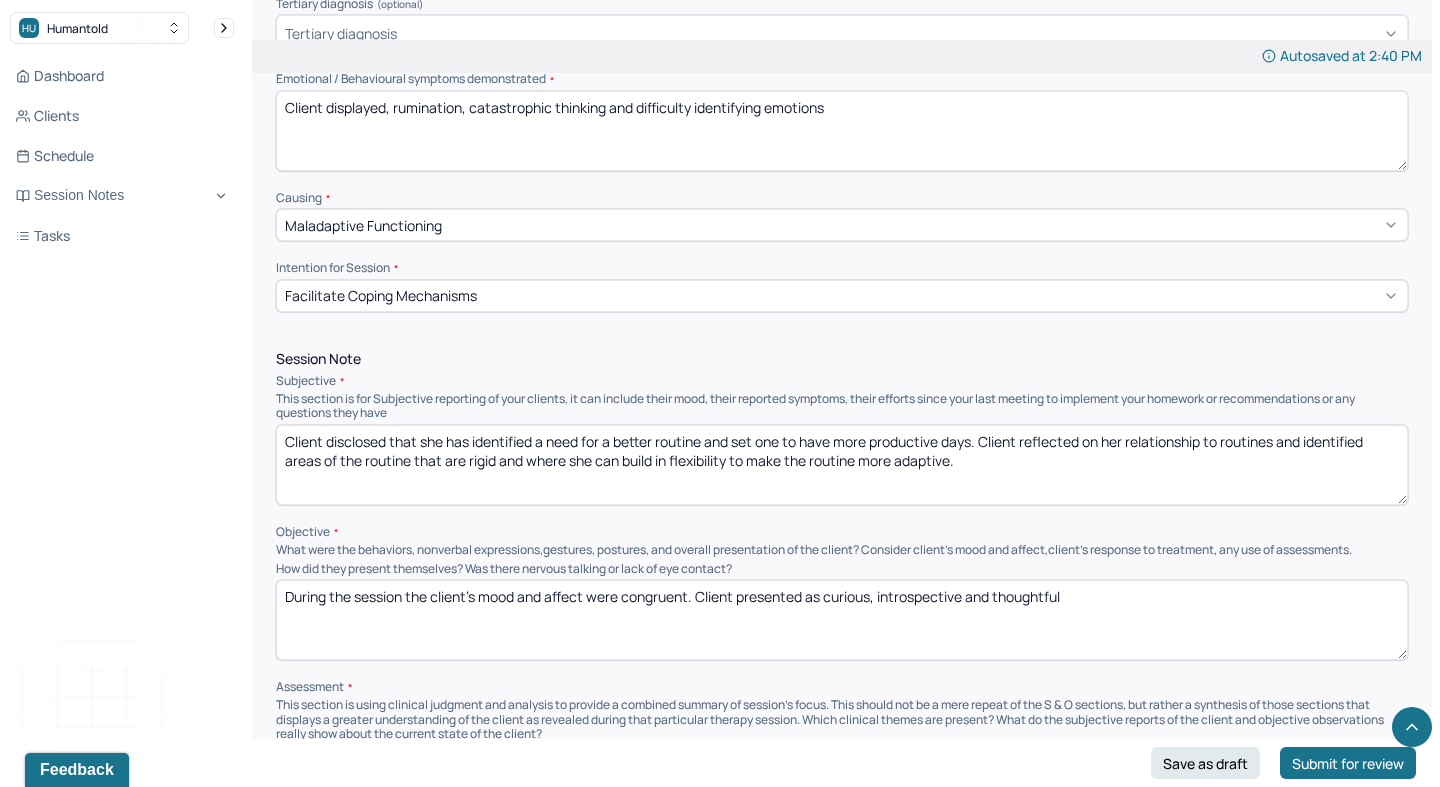 scroll, scrollTop: 933, scrollLeft: 0, axis: vertical 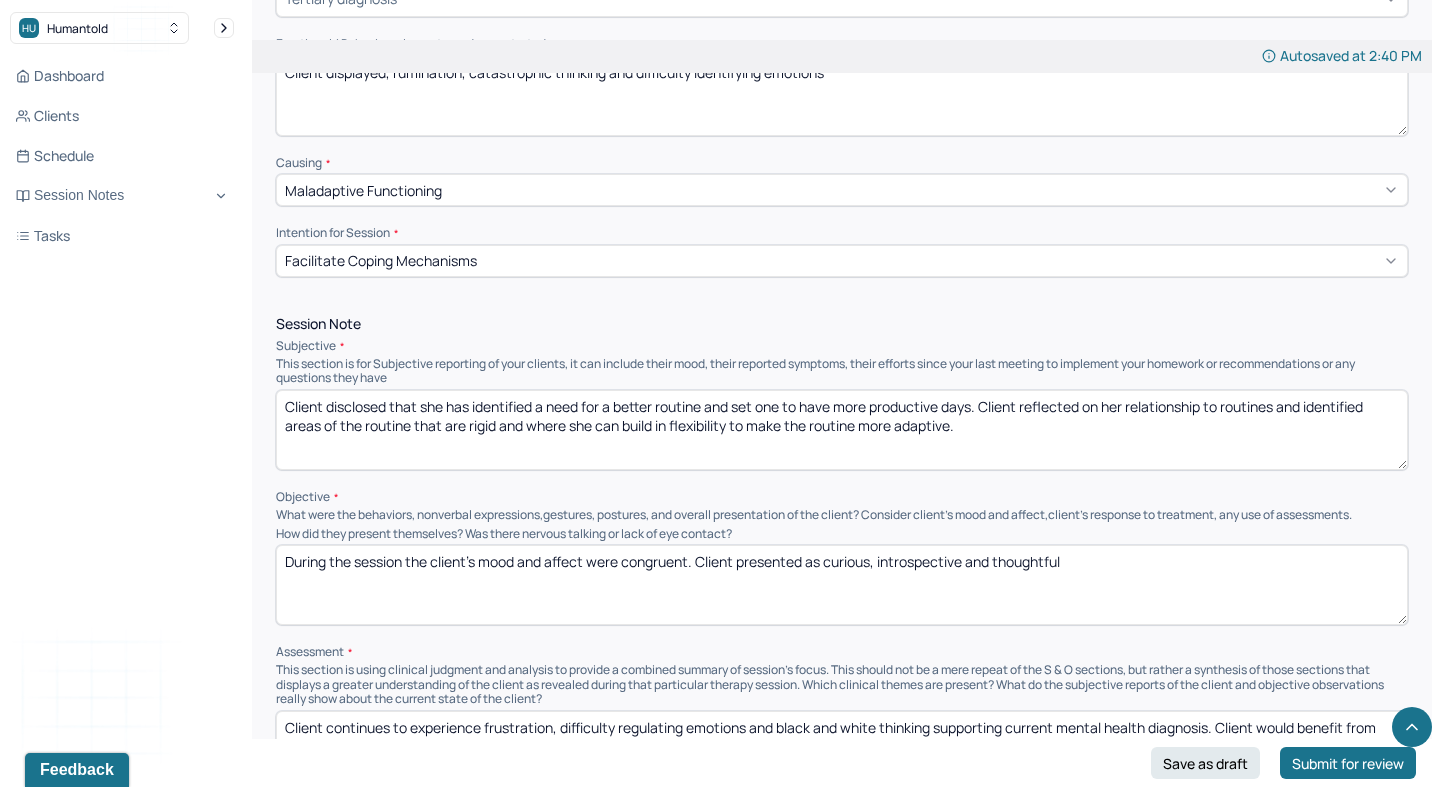 type on "Client displayed, rumination, catastrophic thinking and difficulty identifying emotions" 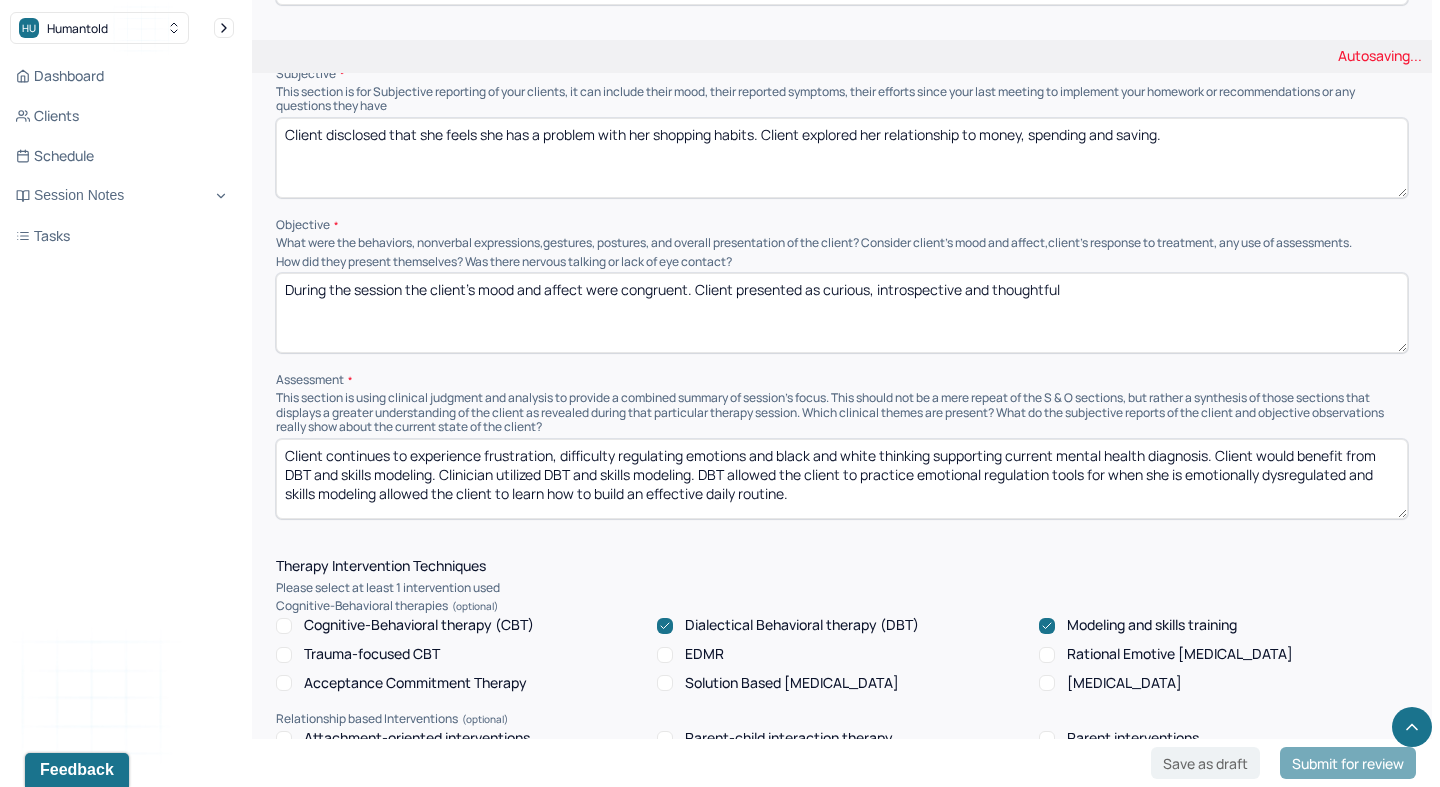scroll, scrollTop: 1222, scrollLeft: 0, axis: vertical 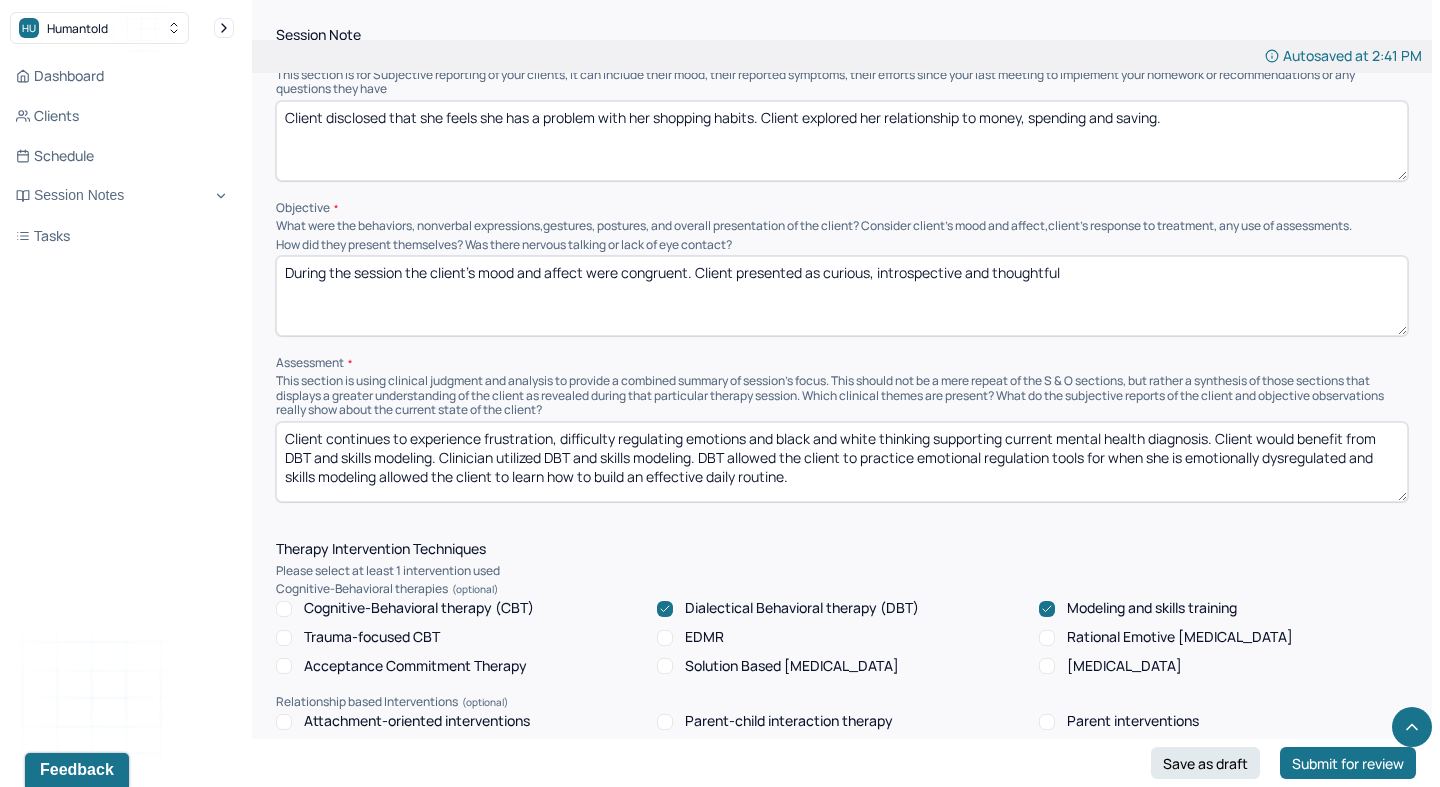 type on "Client disclosed that she feels she has a problem with her shopping habits. Client explored her relationship to money, spending and saving." 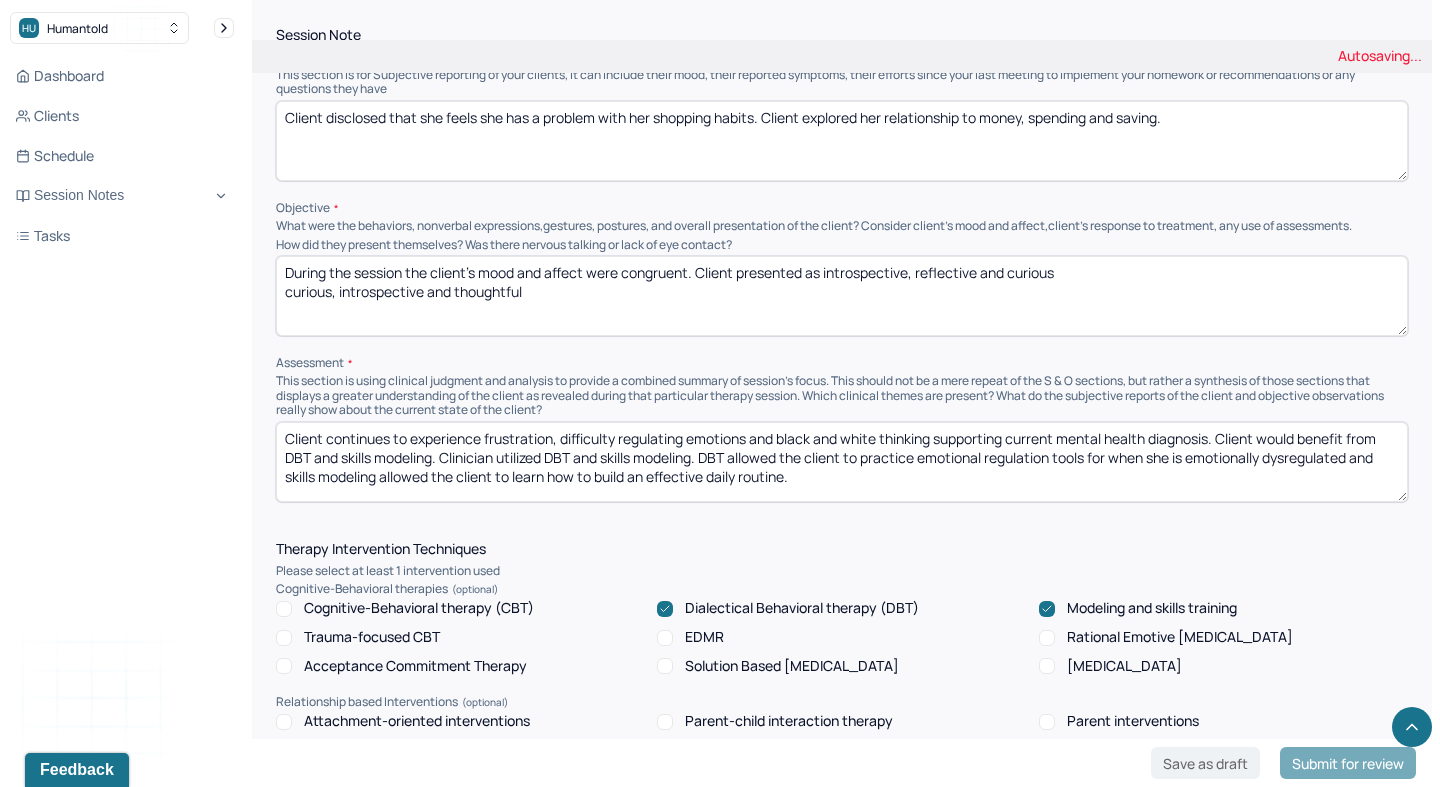 click on "During the session the client's mood and affect were congruent. Client presented as introspective, reflective an
curious, introspective and thoughtful" at bounding box center (842, 296) 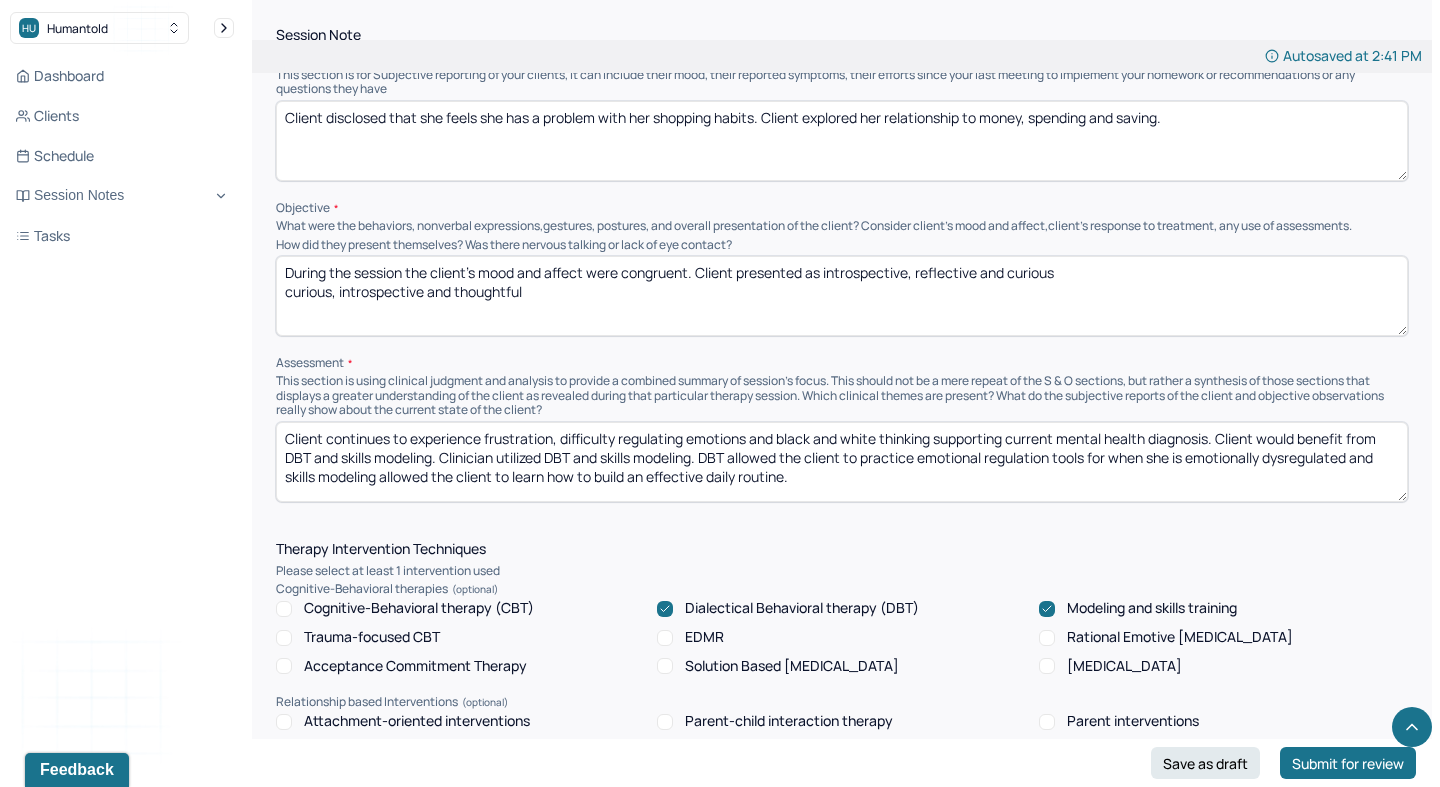 click on "During the session the client's mood and affect were congruent. Client presented as introspective, reflective an
curious, introspective and thoughtful" at bounding box center (842, 296) 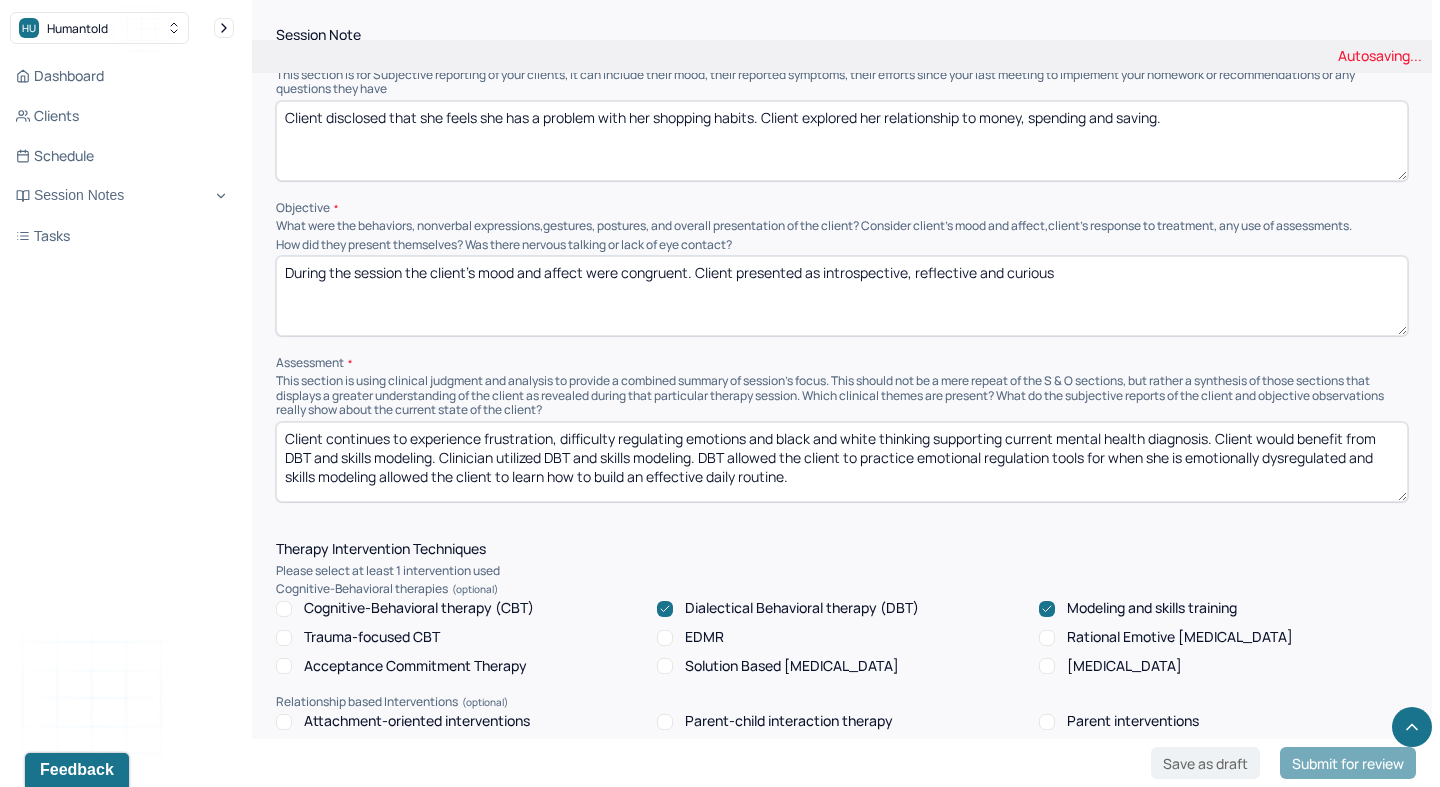 type on "During the session the client's mood and affect were congruent. Client presented as introspective, reflective and curious" 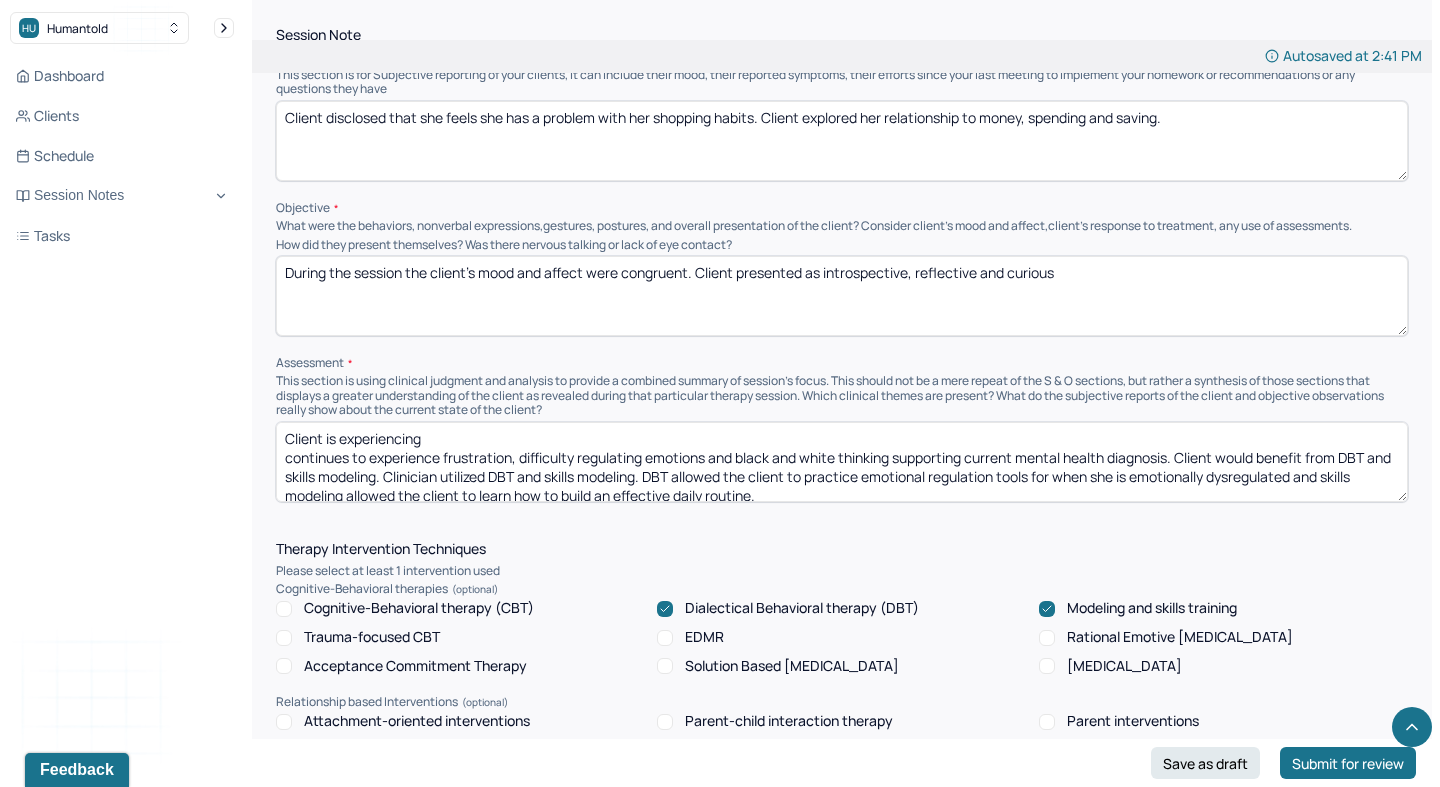paste on "rumination, catastrophic thinking and difficulty identifying emotions" 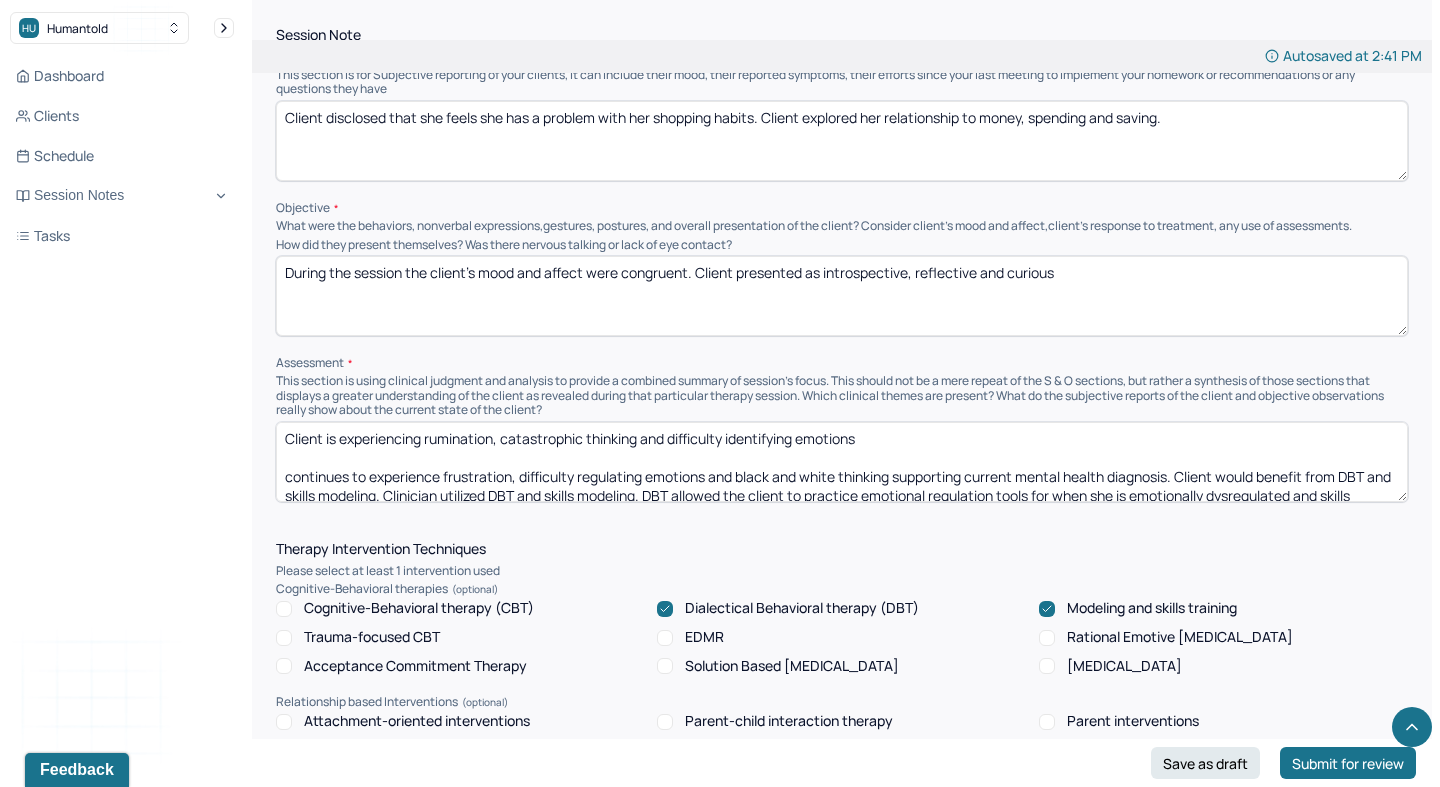 drag, startPoint x: 897, startPoint y: 469, endPoint x: 320, endPoint y: 456, distance: 577.1464 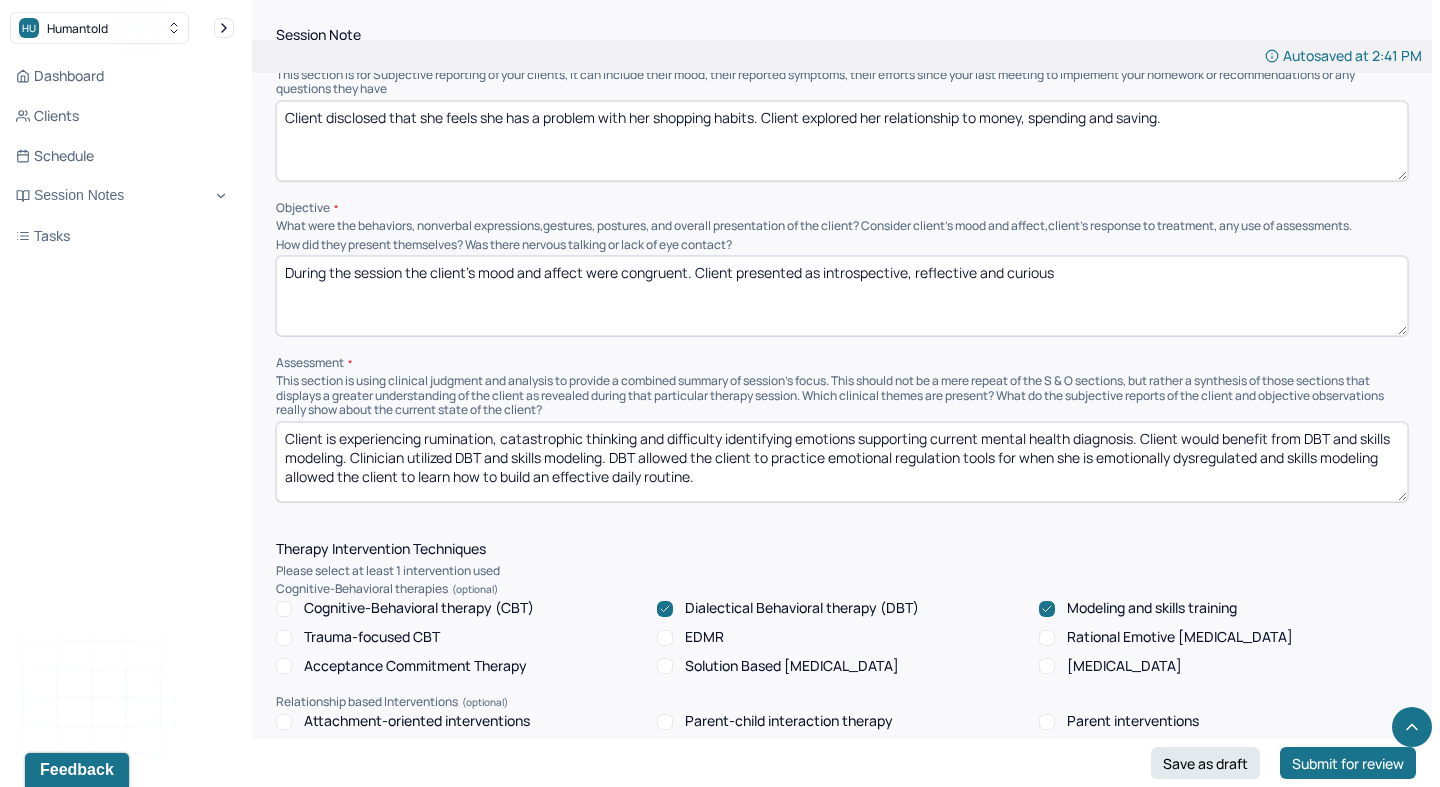 click on "Client is experiencing rumination, catastrophic thinking and difficulty identifying emotions supporting current mental health diagnosis. Client would benefit from DBT and skills modeling. Clinician utilized DBT and skills modeling. DBT allowed the client to practice emotional regulation tools for when she is emotionally dysregulated and skills modeling allowed the client to learn how to build an effective daily routine." at bounding box center (842, 462) 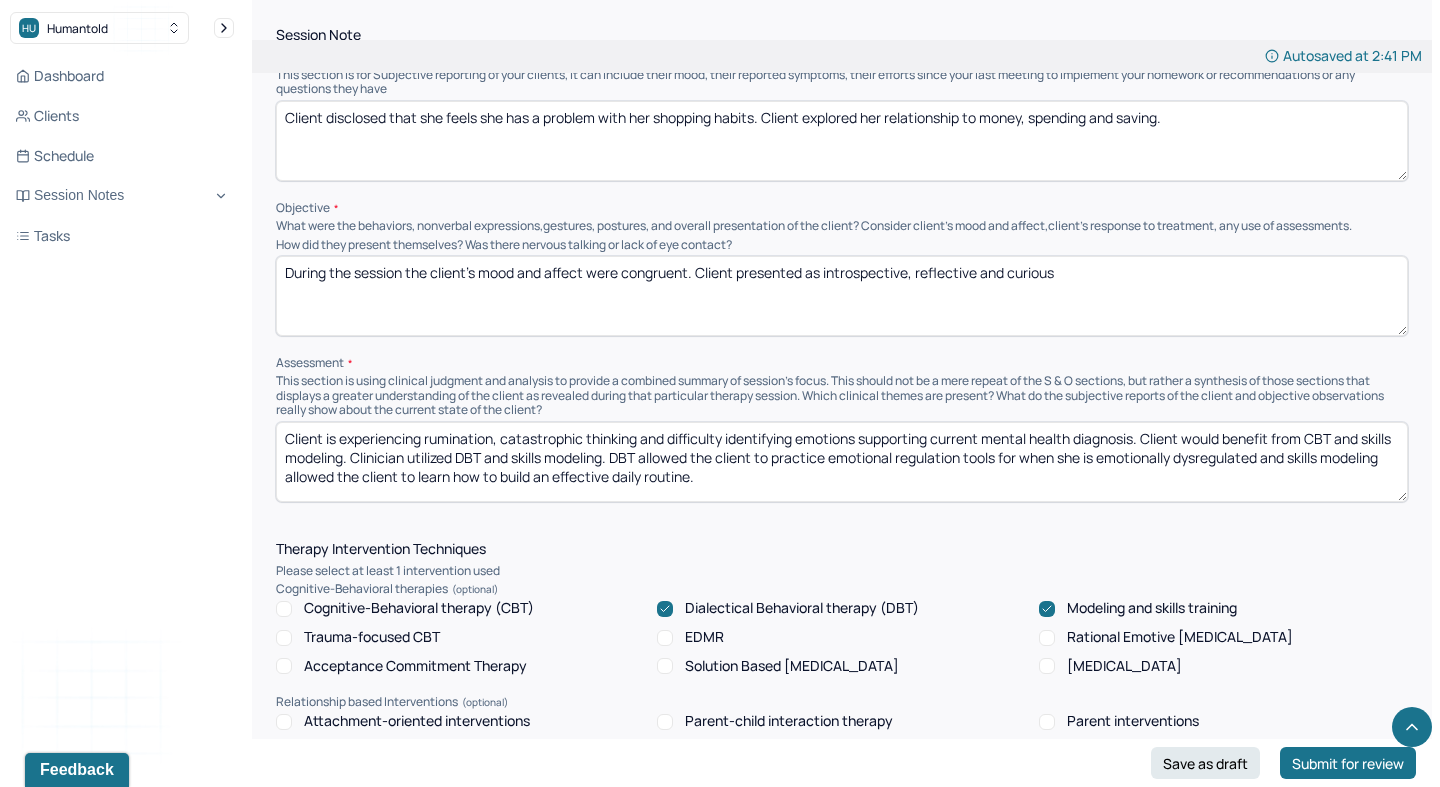 click on "Client is experiencing rumination, catastrophic thinking and difficulty identifying emotions supporting current mental health diagnosis. Client would benefit from CBT and skills modeling. Clinician utilized DBT and skills modeling. DBT allowed the client to practice emotional regulation tools for when she is emotionally dysregulated and skills modeling allowed the client to learn how to build an effective daily routine." at bounding box center (842, 462) 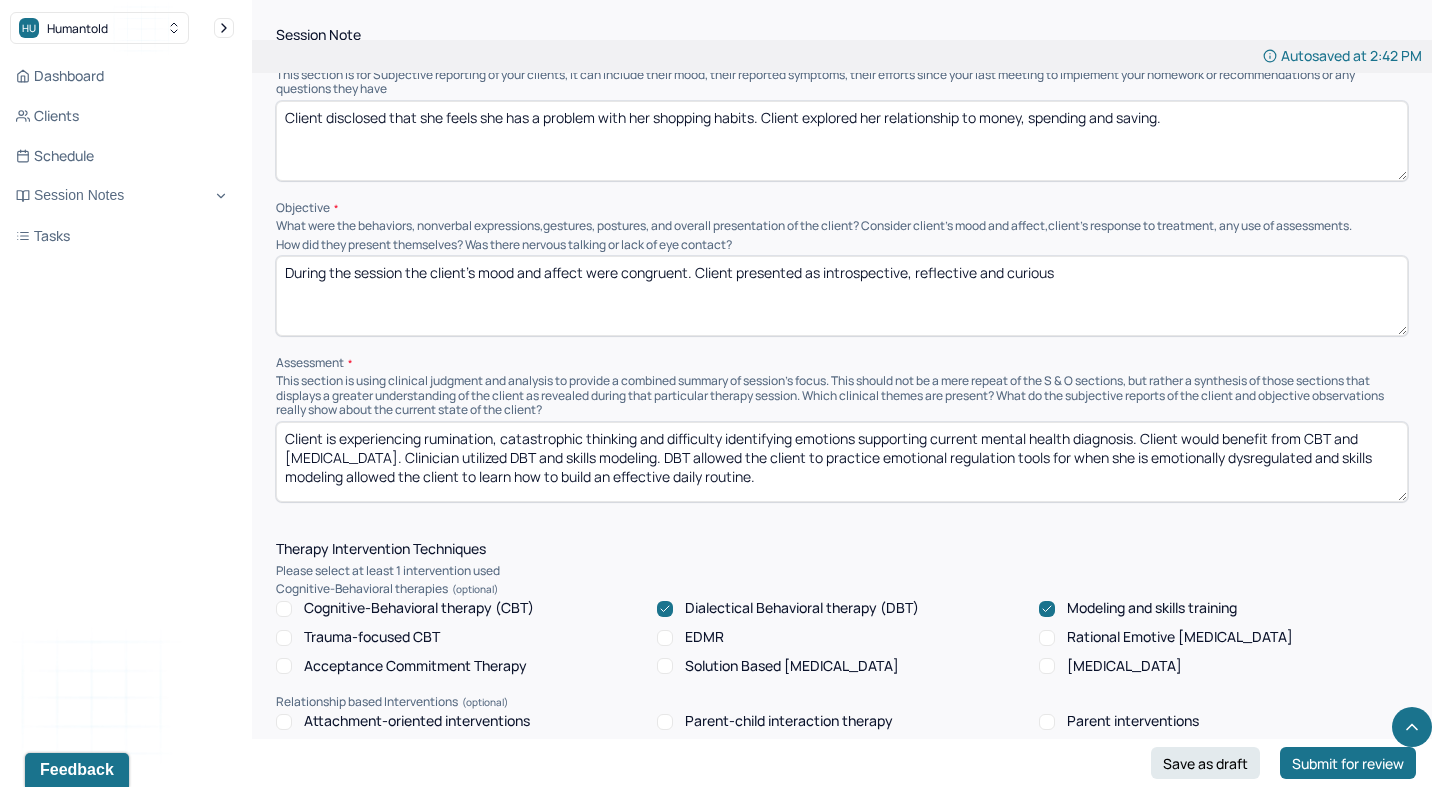 click on "Client is experiencing rumination, catastrophic thinking and difficulty identifying emotions supporting current mental health diagnosis. Client would benefit from CBT and [MEDICAL_DATA]. Clinician utilized DBT and skills modeling. DBT allowed the client to practice emotional regulation tools for when she is emotionally dysregulated and skills modeling allowed the client to learn how to build an effective daily routine." at bounding box center [842, 462] 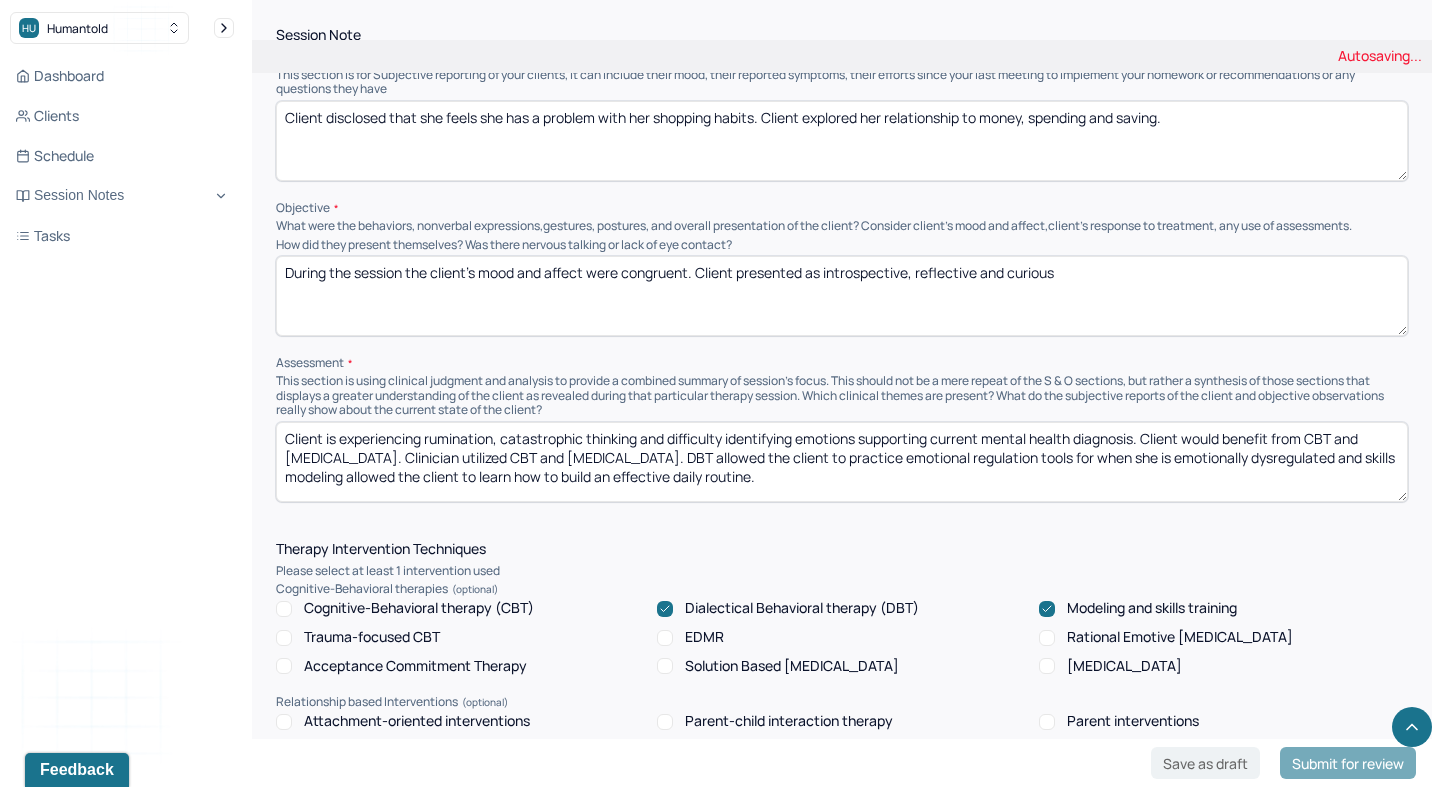 click on "Client is experiencing rumination, catastrophic thinking and difficulty identifying emotions supporting current mental health diagnosis. Client would benefit from CBT and [MEDICAL_DATA]. Clinician utilized DBT and skills modeling. DBT allowed the client to practice emotional regulation tools for when she is emotionally dysregulated and skills modeling allowed the client to learn how to build an effective daily routine." at bounding box center (842, 462) 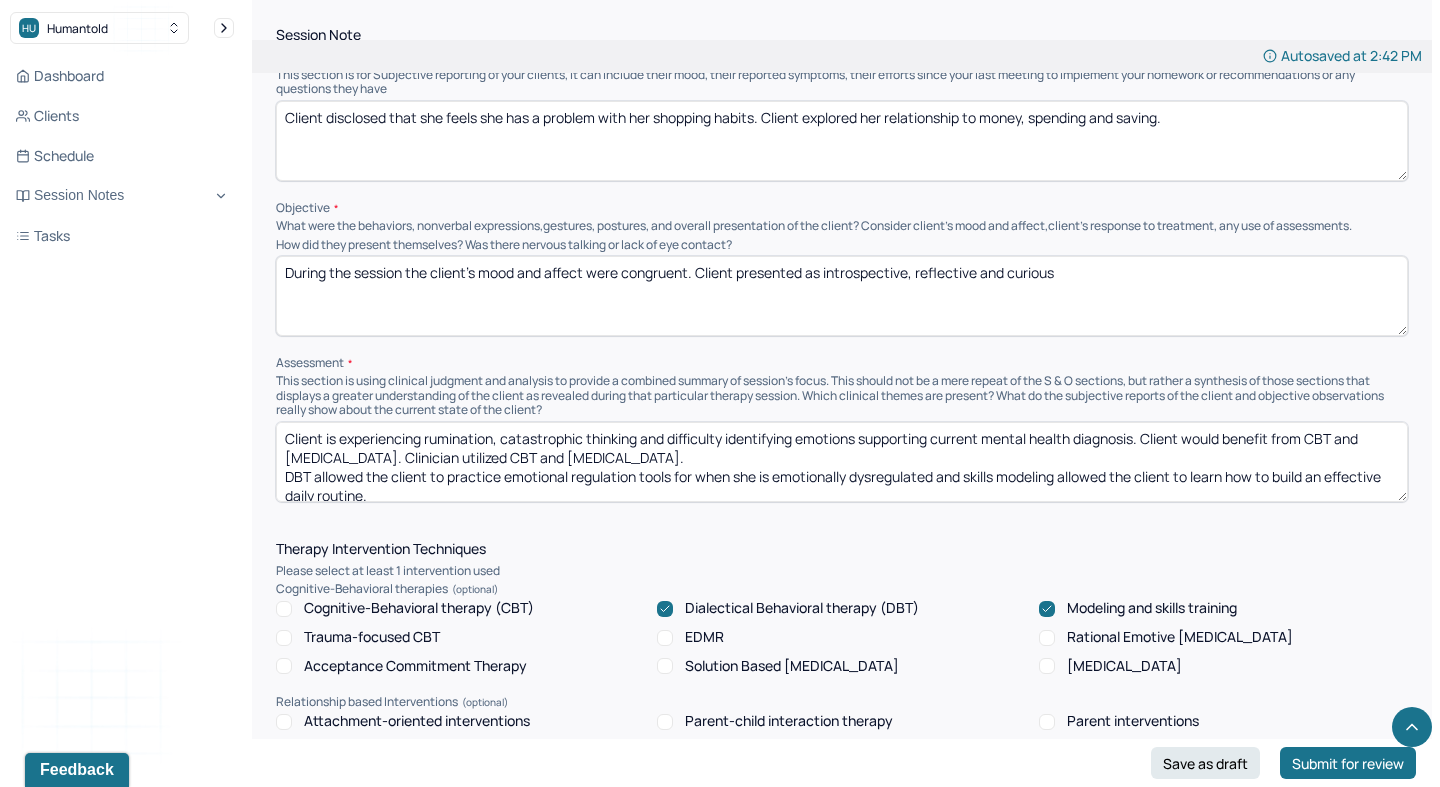 click on "Client is experiencing rumination, catastrophic thinking and difficulty identifying emotions supporting current mental health diagnosis. Client would benefit from CBT and [MEDICAL_DATA]. Clinician utilized CBT and [MEDICAL_DATA]. DBT allowed the client to practice emotional regulation tools for when she is emotionally dysregulated and skills modeling allowed the client to learn how to build an effective daily routine." at bounding box center (842, 462) 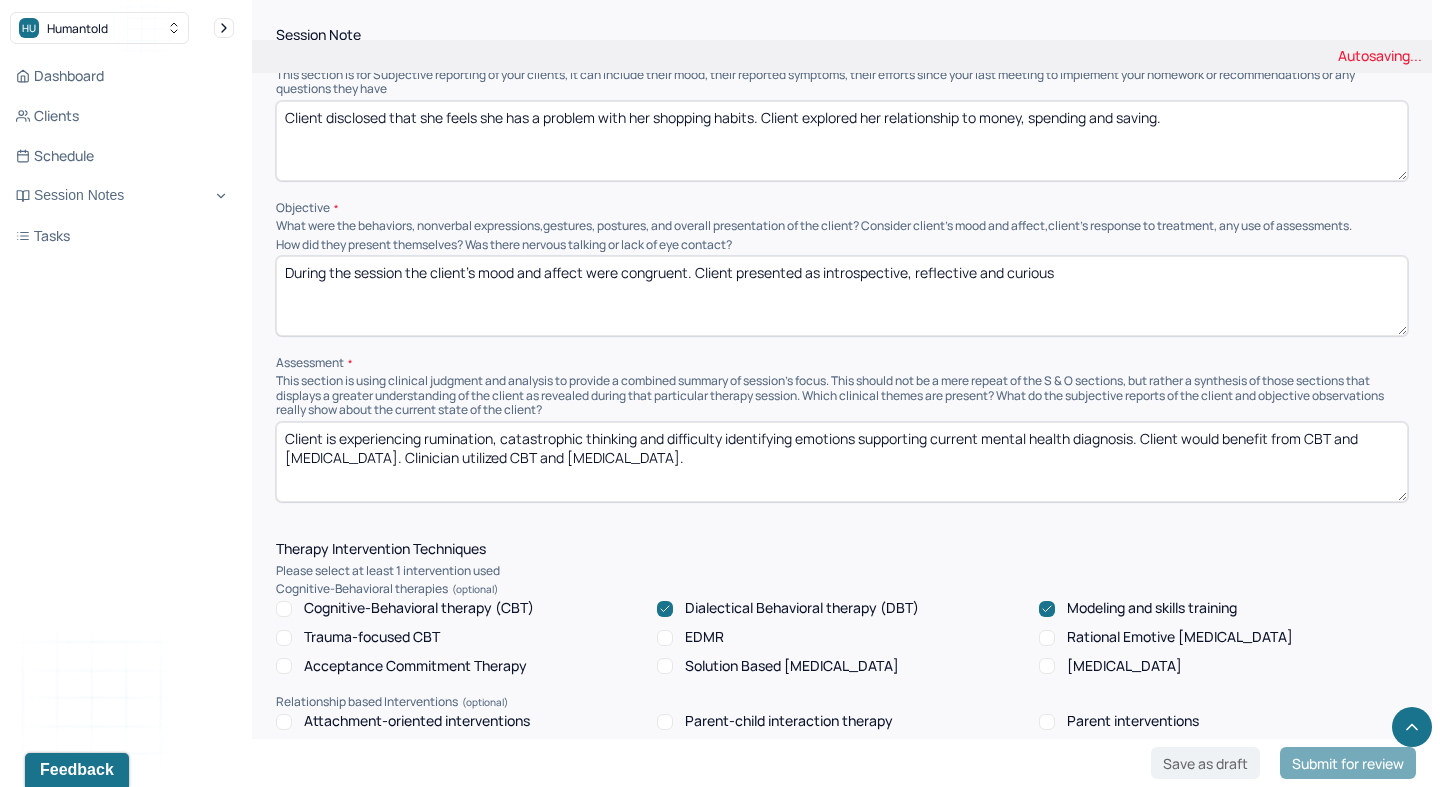 click on "Client is experiencing rumination, catastrophic thinking and difficulty identifying emotions supporting current mental health diagnosis. Client would benefit from CBT and [MEDICAL_DATA]. Clinician utilized CBT and [MEDICAL_DATA]. DBT allowed the client to practice emotional regulation tools for when she is emotionally dysregulated and skills modeling allowed the client to learn how to build an effective daily routine." at bounding box center (842, 462) 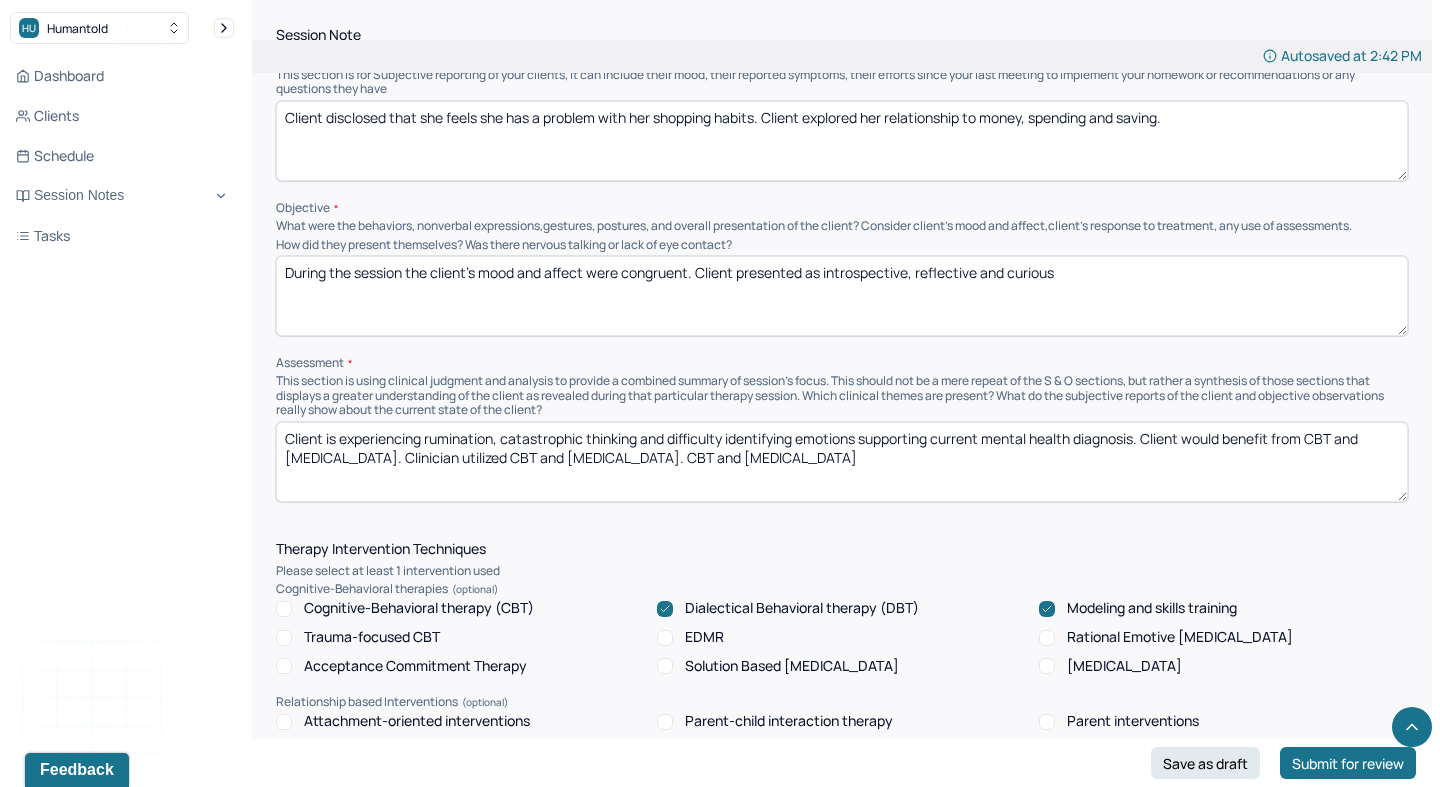 click on "Client is experiencing rumination, catastrophic thinking and difficulty identifying emotions supporting current mental health diagnosis. Client would benefit from CBT and [MEDICAL_DATA]. Clinician utilized CBT and [MEDICAL_DATA]." at bounding box center [842, 462] 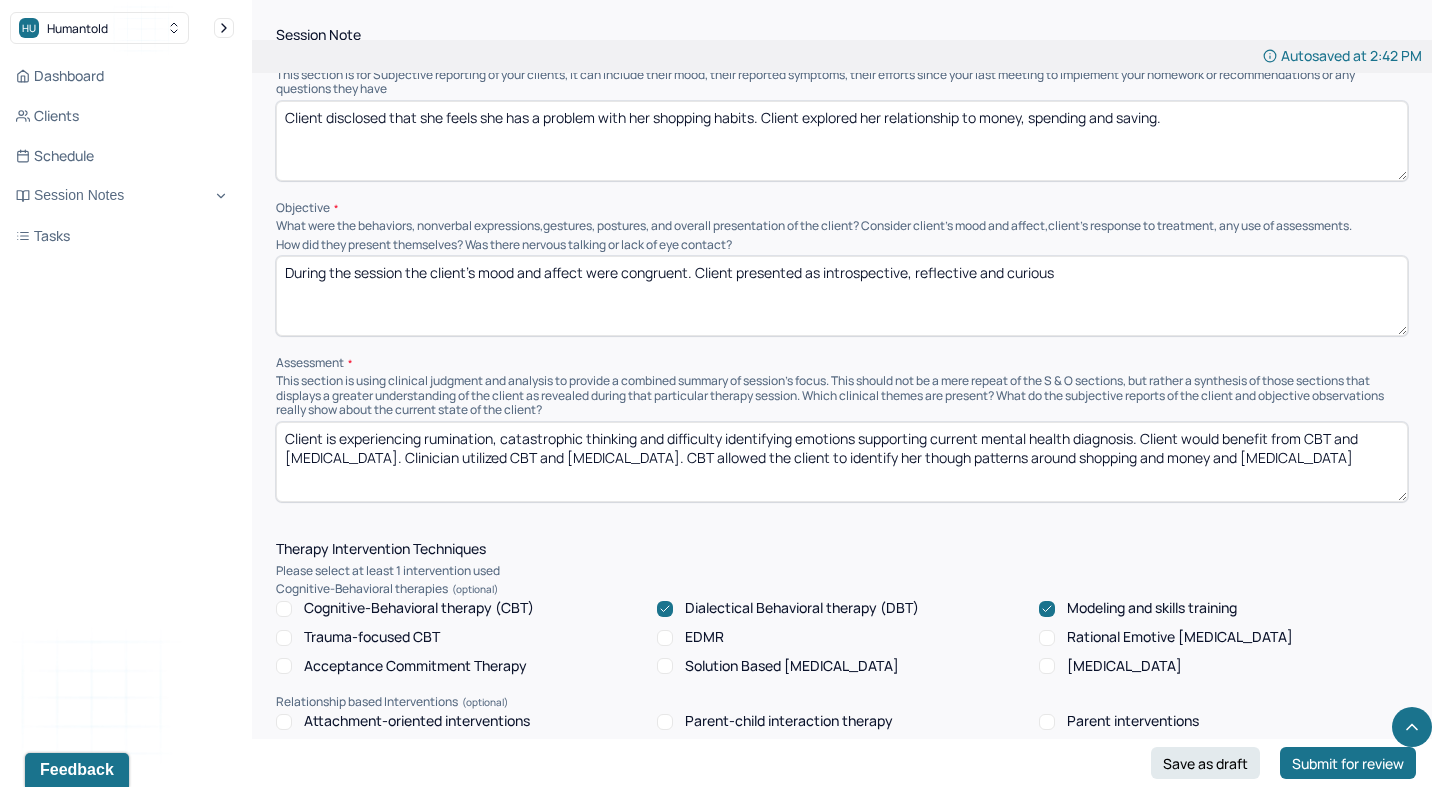 click on "Client is experiencing rumination, catastrophic thinking and difficulty identifying emotions supporting current mental health diagnosis. Client would benefit from CBT and [MEDICAL_DATA]. Clinician utilized CBT and [MEDICAL_DATA]. CBT allowed the client to identify her though patterns around shopping and money and [MEDICAL_DATA]" at bounding box center [842, 462] 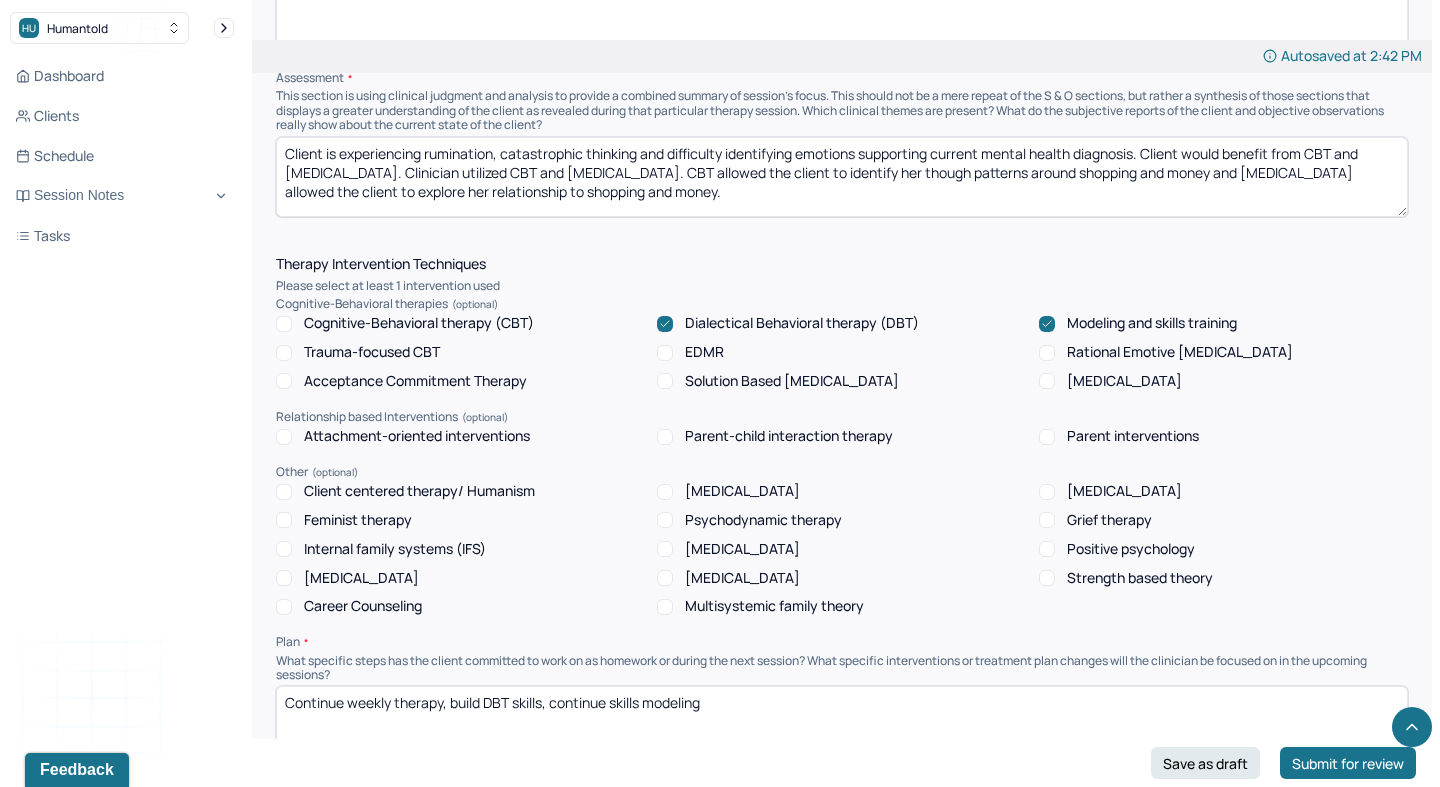 scroll, scrollTop: 1520, scrollLeft: 0, axis: vertical 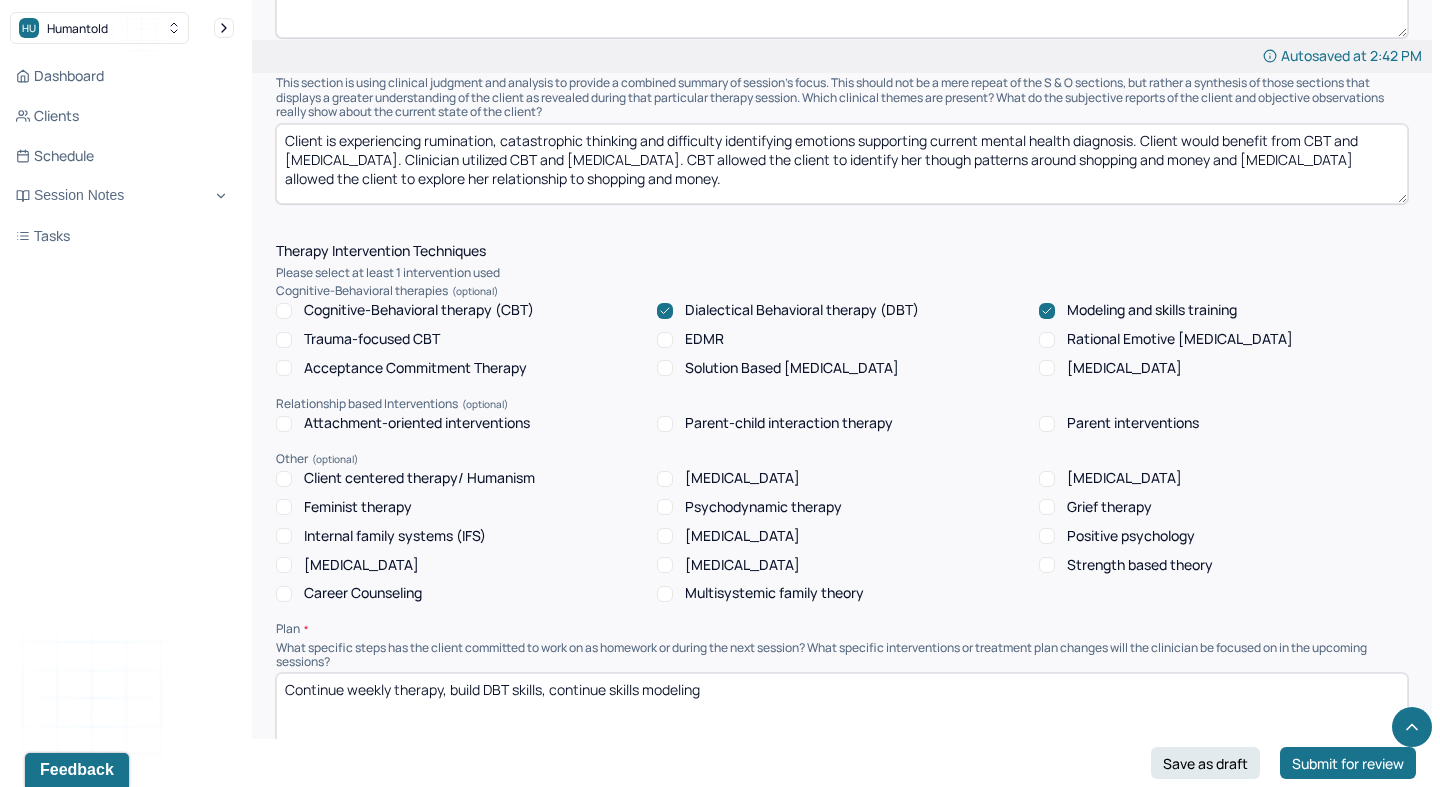 type on "Client is experiencing rumination, catastrophic thinking and difficulty identifying emotions supporting current mental health diagnosis. Client would benefit from CBT and [MEDICAL_DATA]. Clinician utilized CBT and [MEDICAL_DATA]. CBT allowed the client to identify her though patterns around shopping and money and [MEDICAL_DATA] allowed the client to explore her relationship to shopping and money." 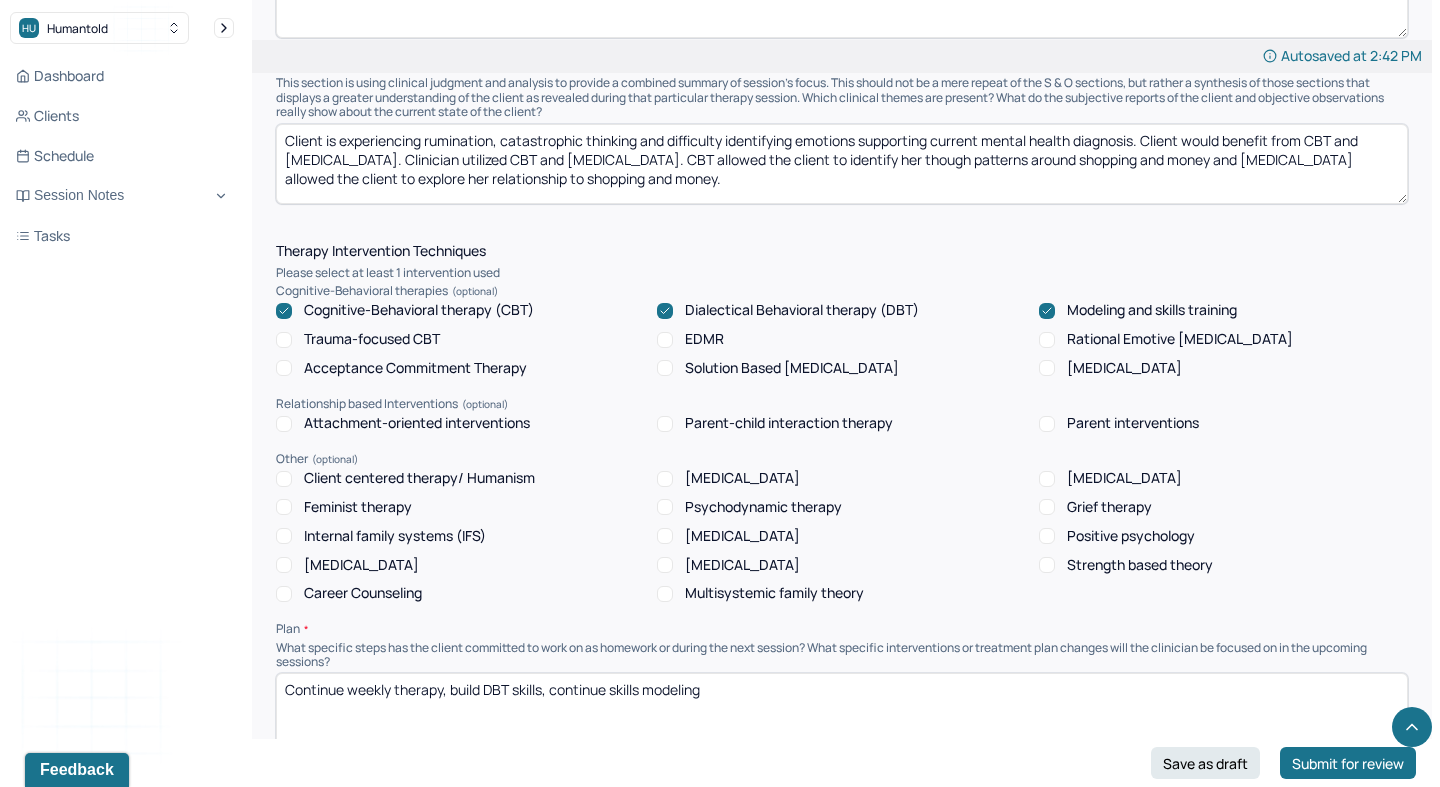 click on "[MEDICAL_DATA]" at bounding box center [665, 536] 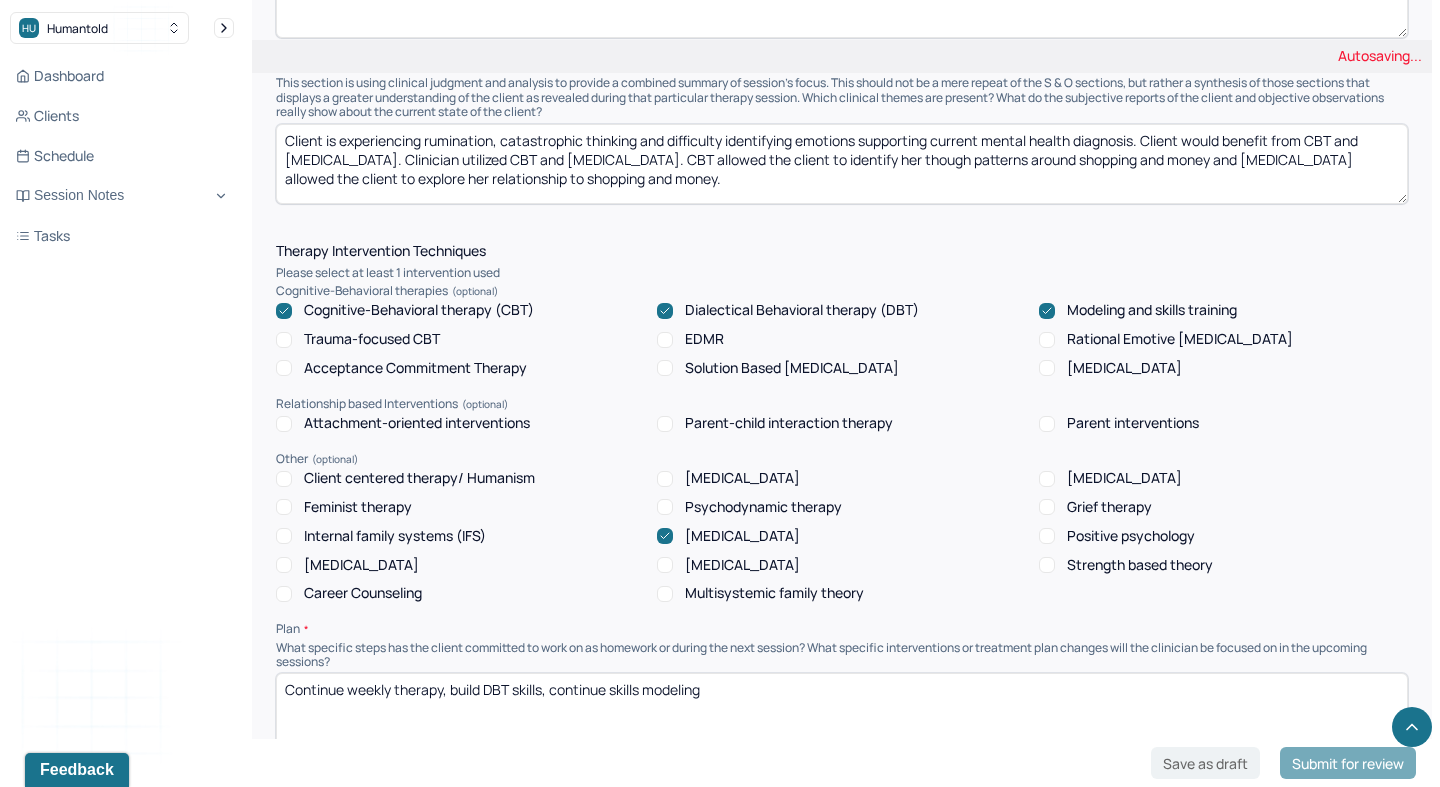 click on "Dialectical Behavioral therapy (DBT)" at bounding box center [788, 310] 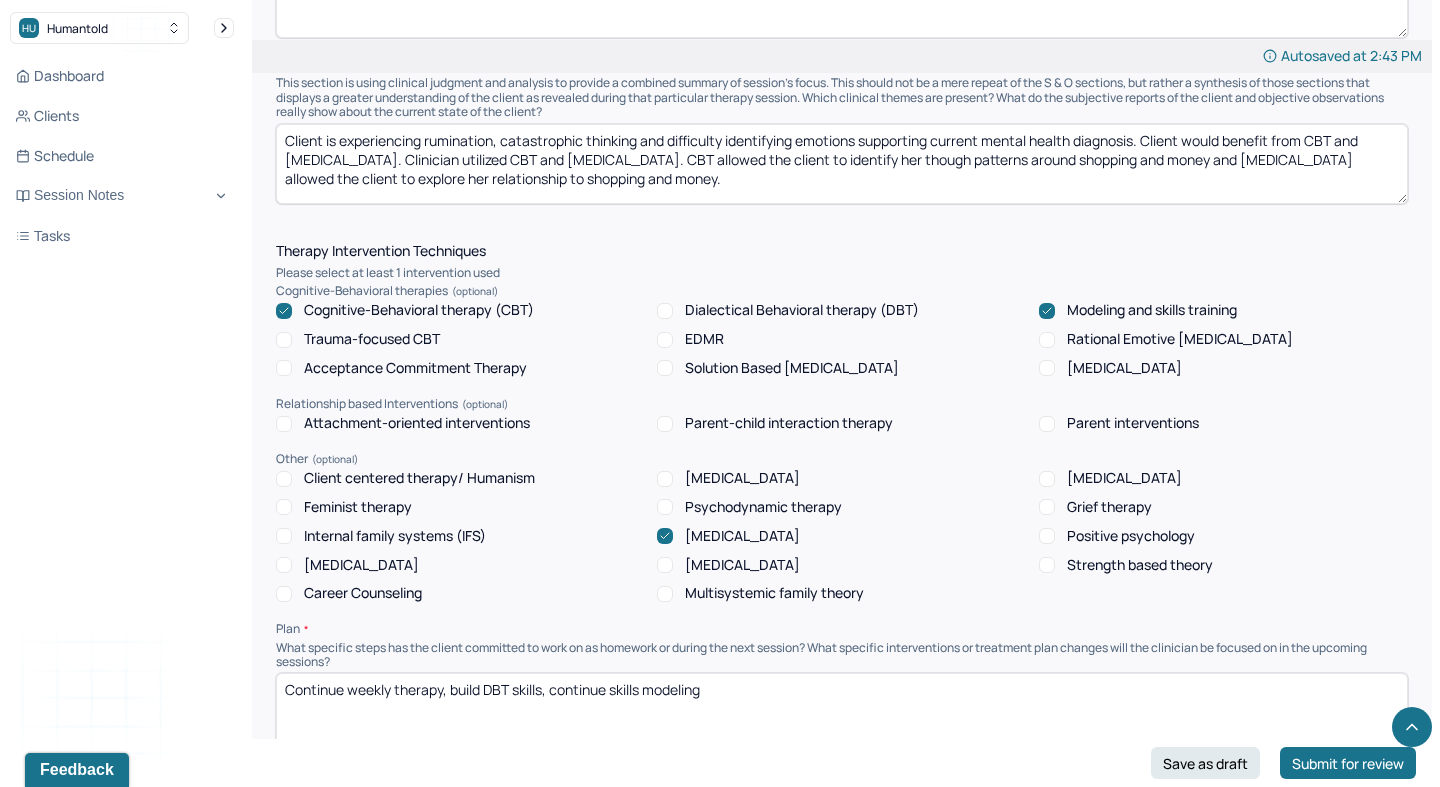 click 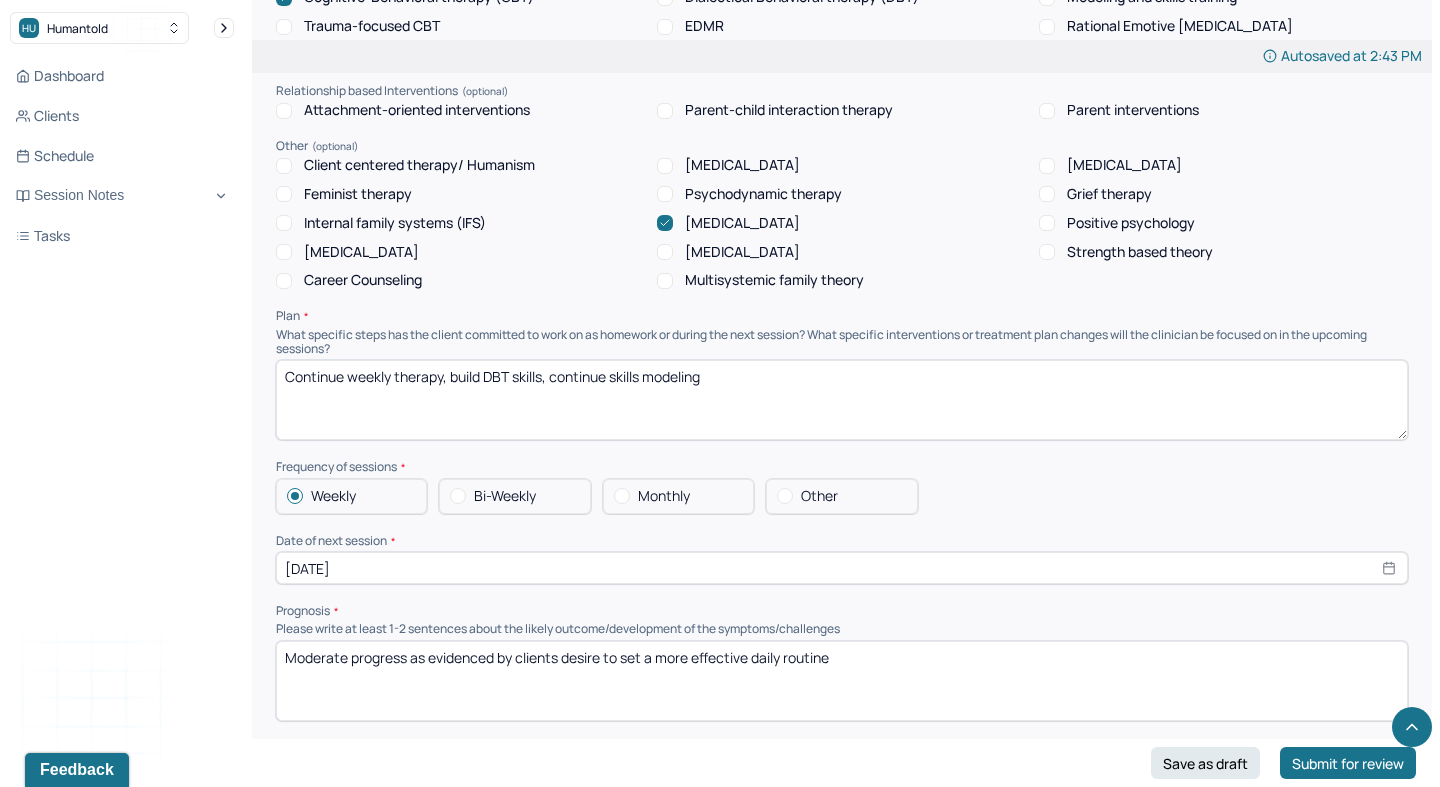 scroll, scrollTop: 1841, scrollLeft: 0, axis: vertical 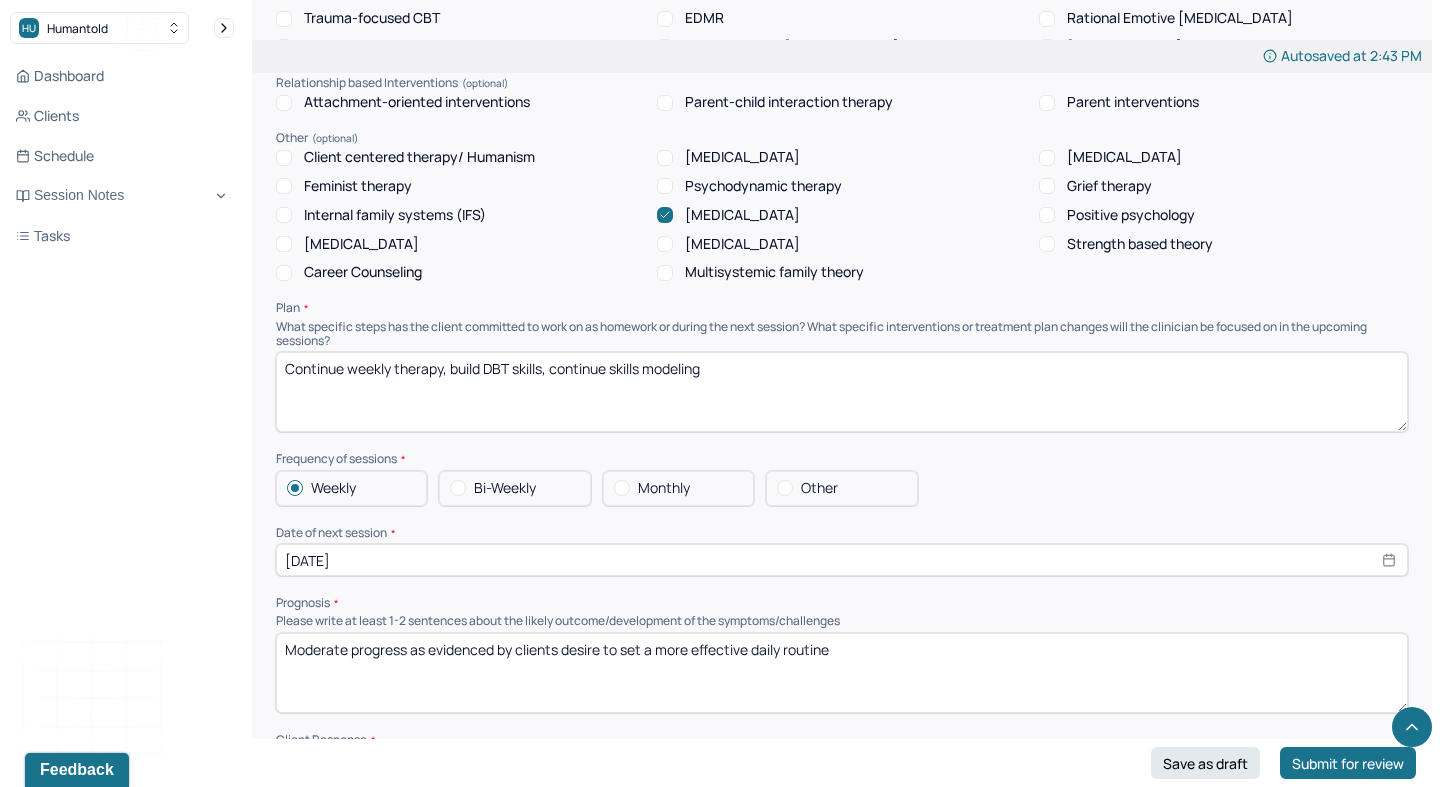 drag, startPoint x: 453, startPoint y: 365, endPoint x: 1005, endPoint y: 424, distance: 555.1441 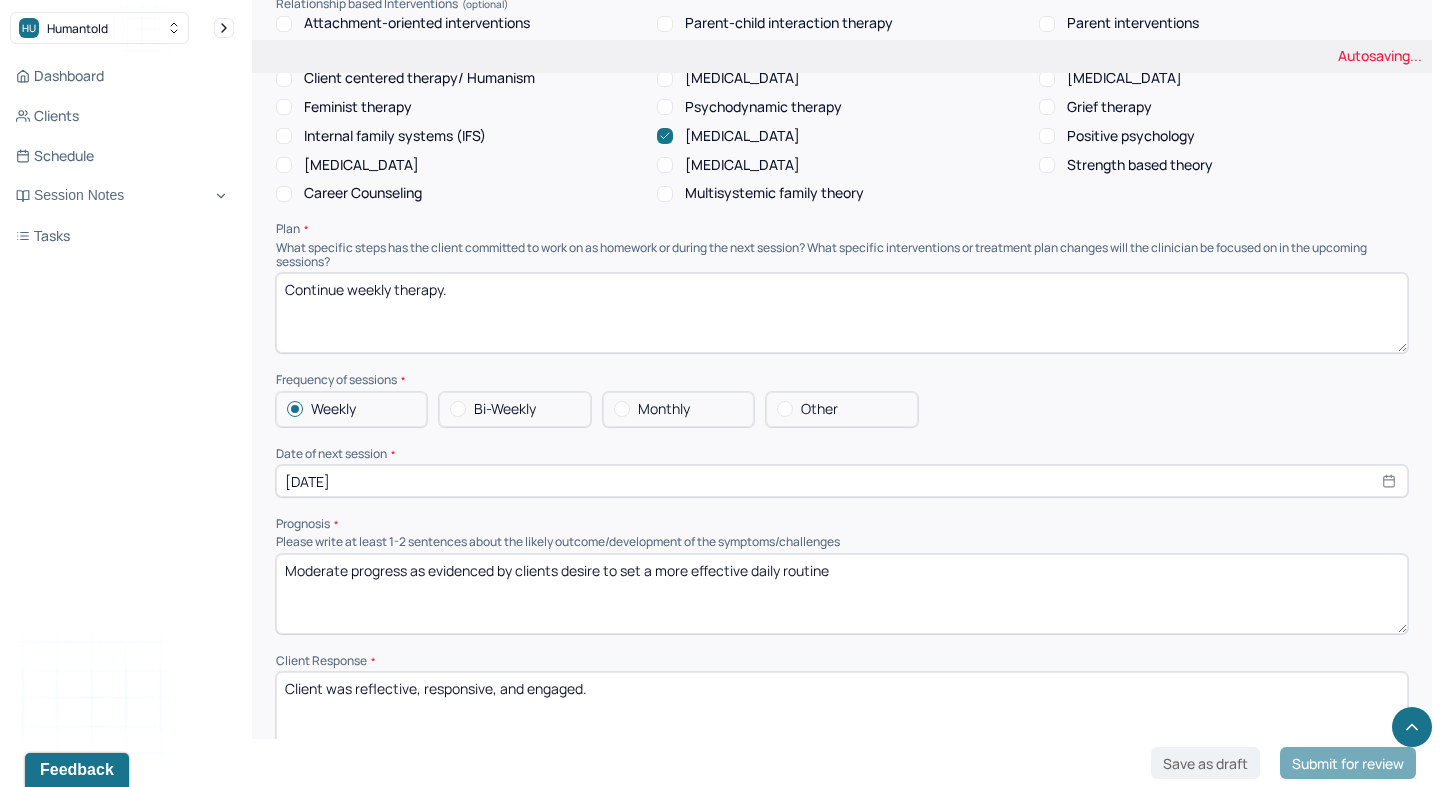 scroll, scrollTop: 1931, scrollLeft: 0, axis: vertical 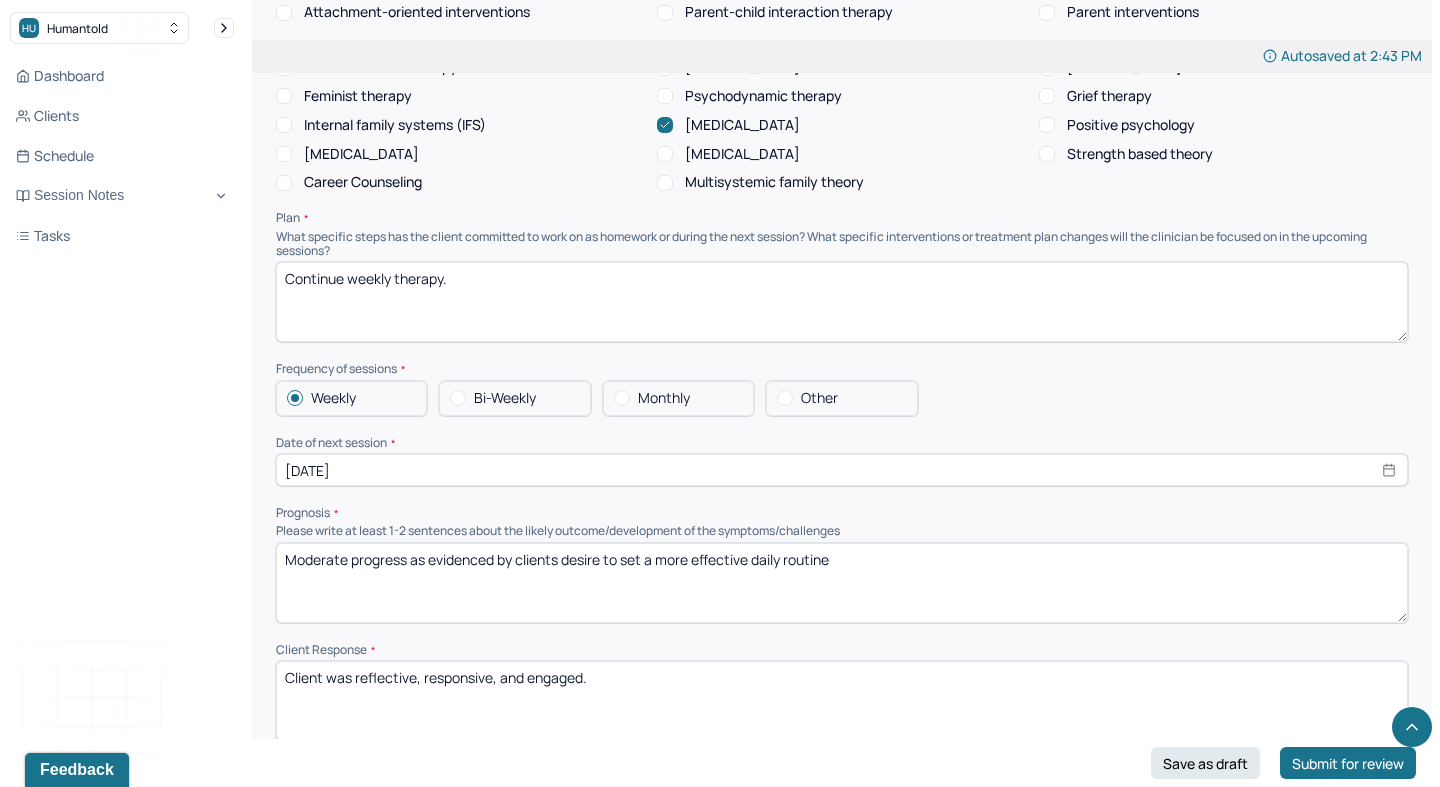 type on "Continue weekly therapy." 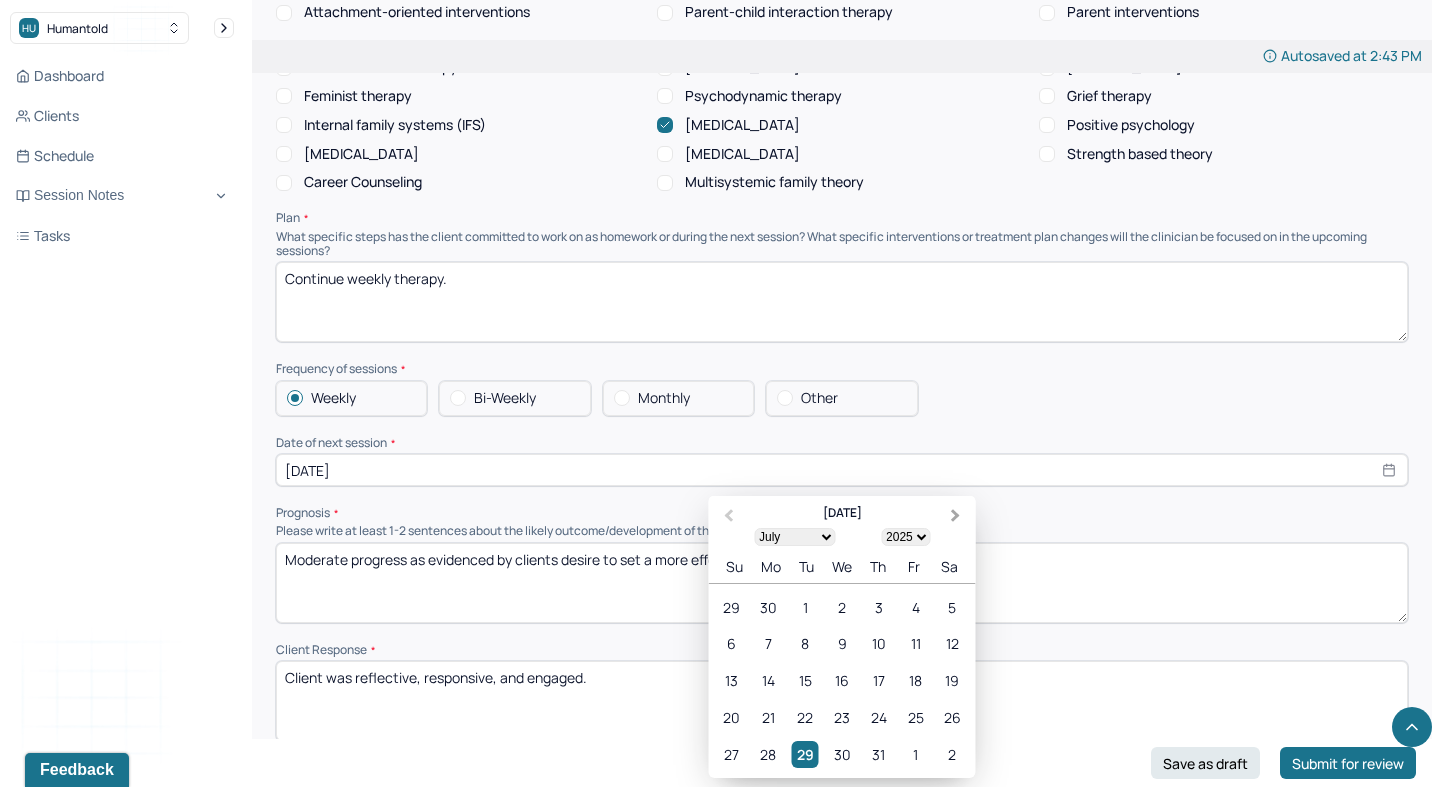 click on "Next Month" at bounding box center (956, 516) 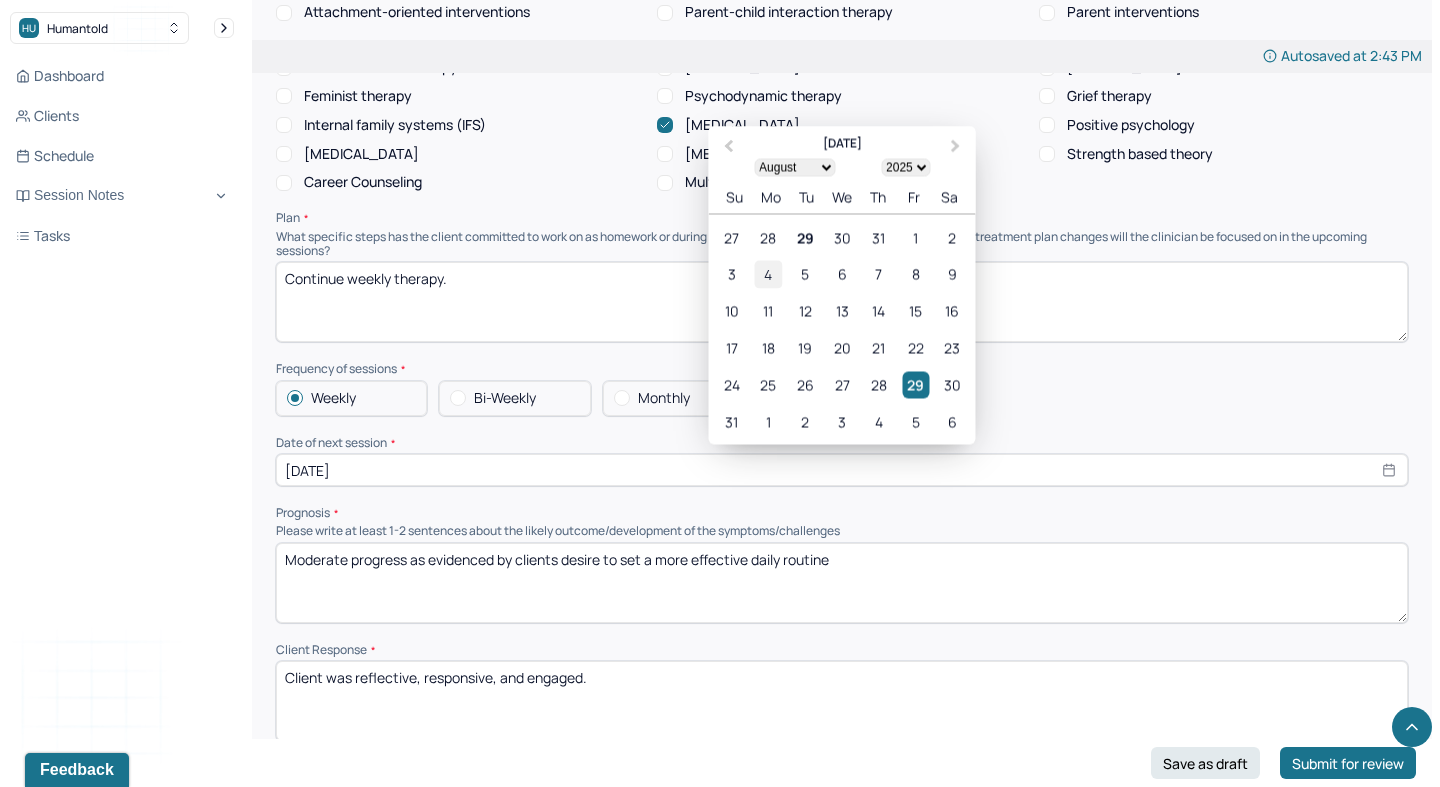 click on "4" at bounding box center (768, 274) 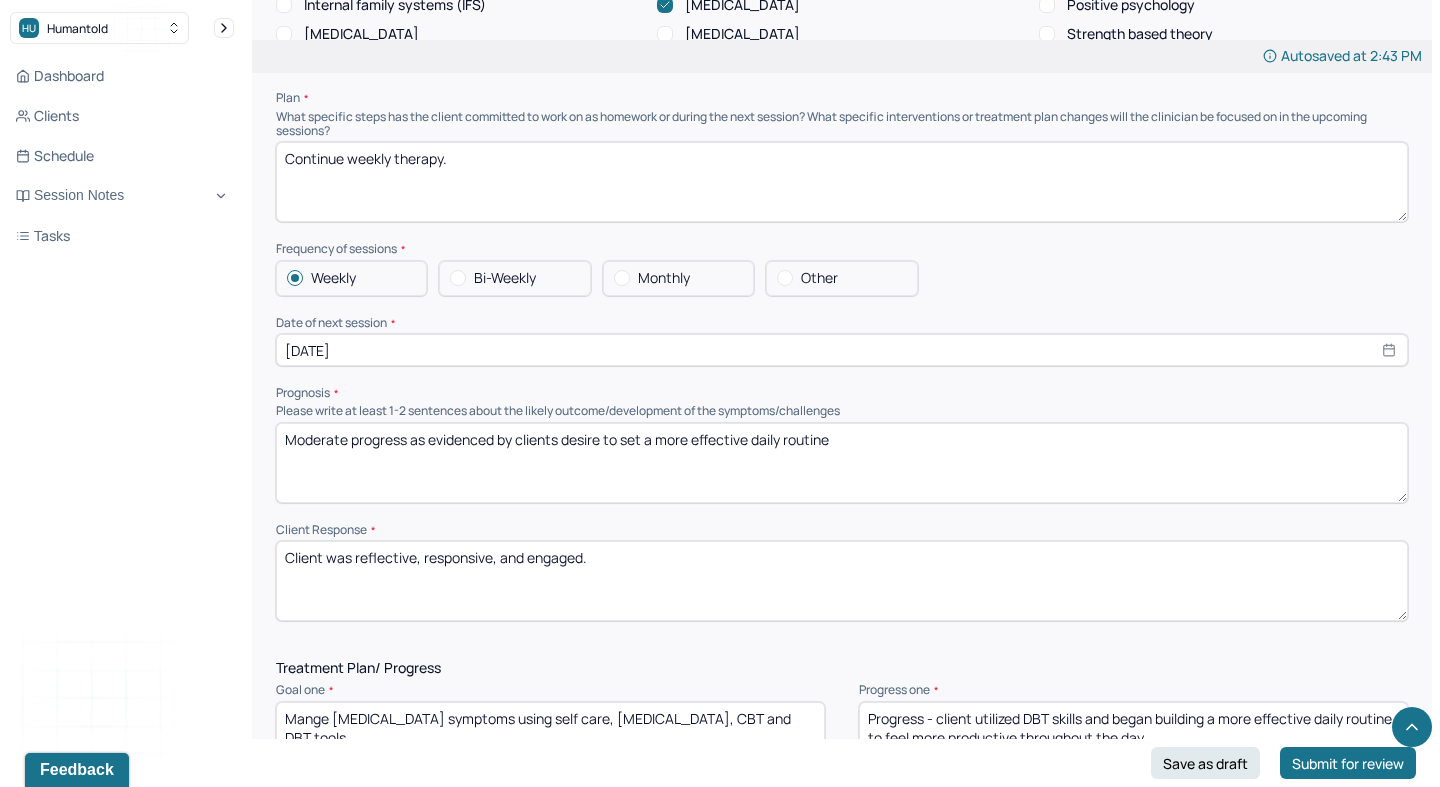 scroll, scrollTop: 2055, scrollLeft: 0, axis: vertical 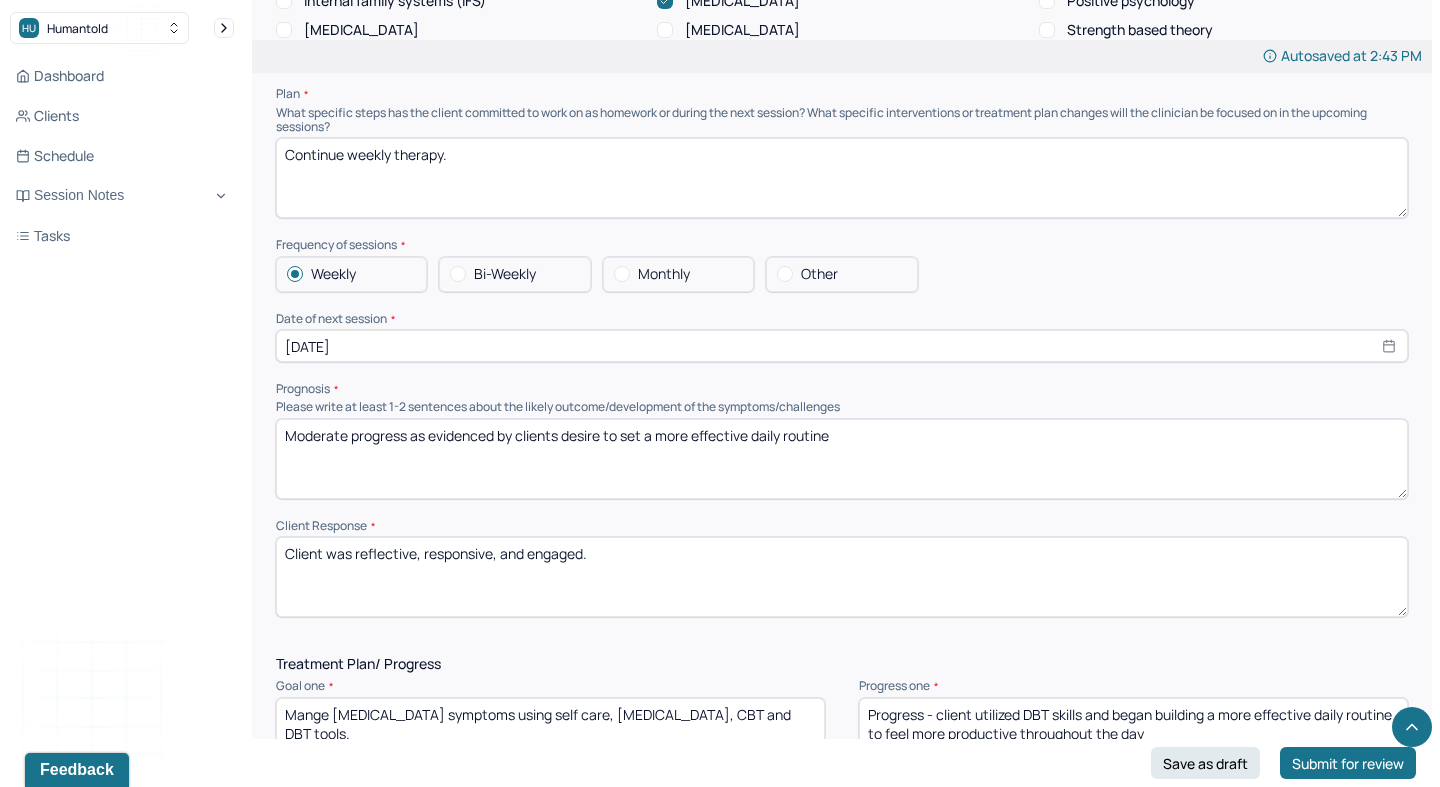 drag, startPoint x: 621, startPoint y: 428, endPoint x: 1029, endPoint y: 452, distance: 408.70526 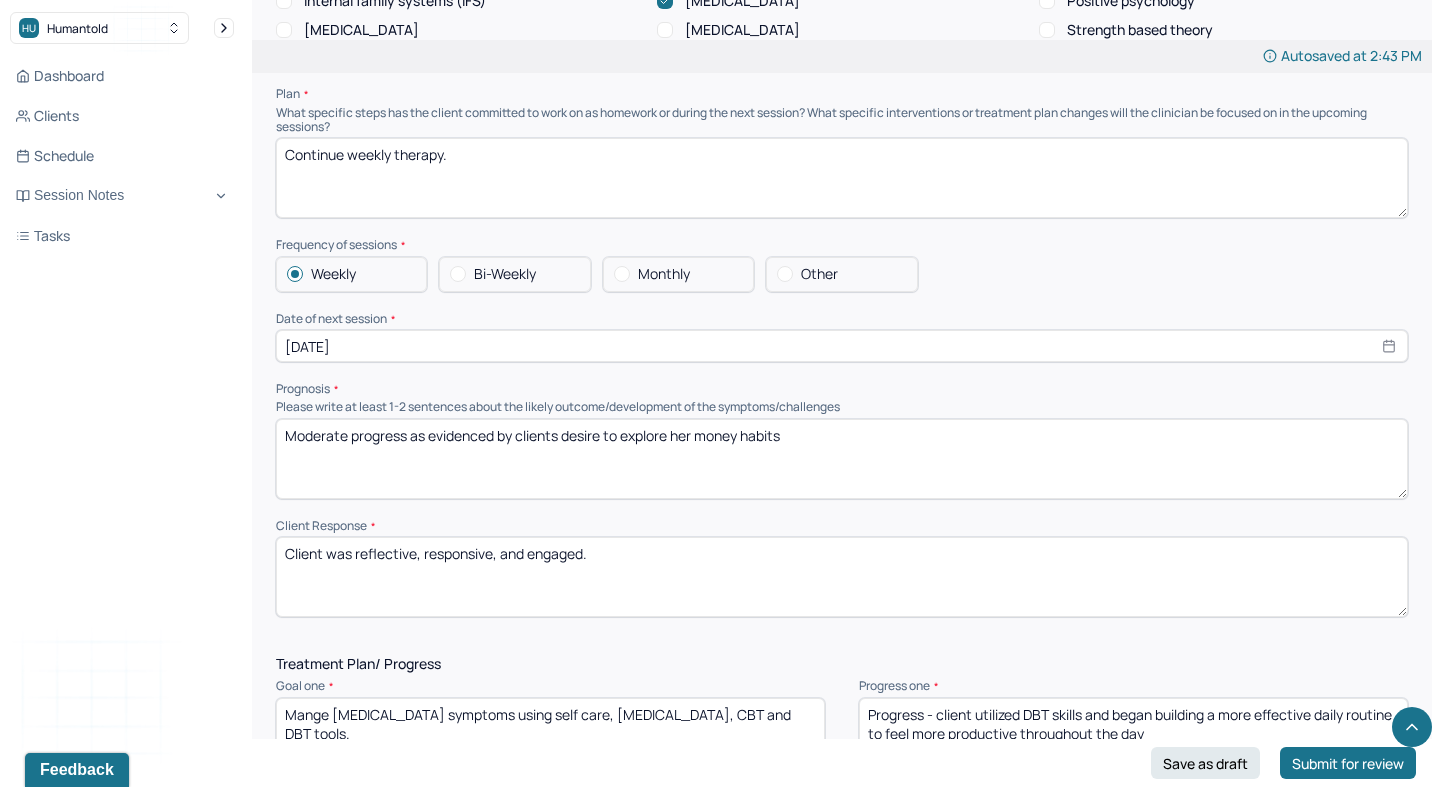 type on "Moderate progress as evidenced by clients desire to explore her money habits" 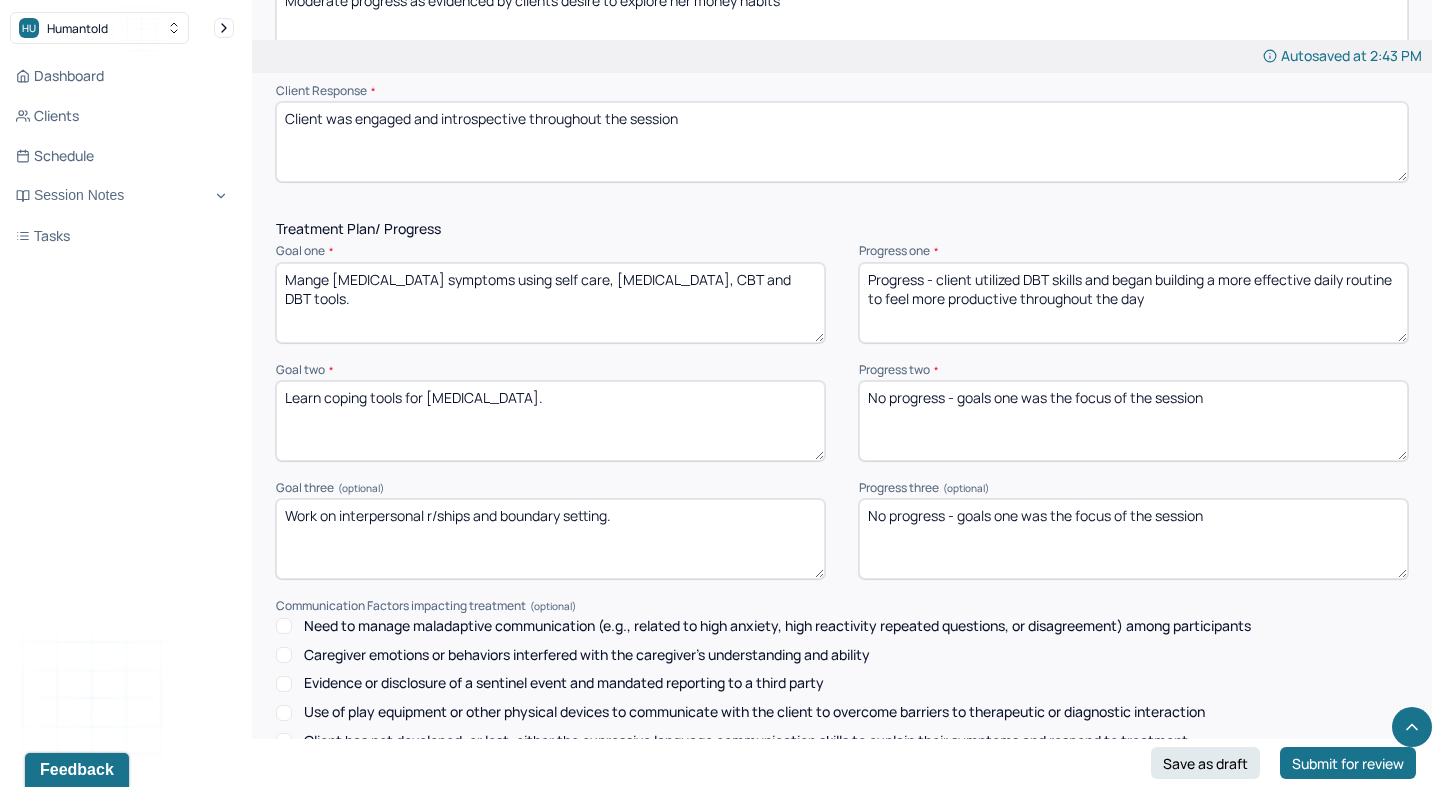 scroll, scrollTop: 2491, scrollLeft: 0, axis: vertical 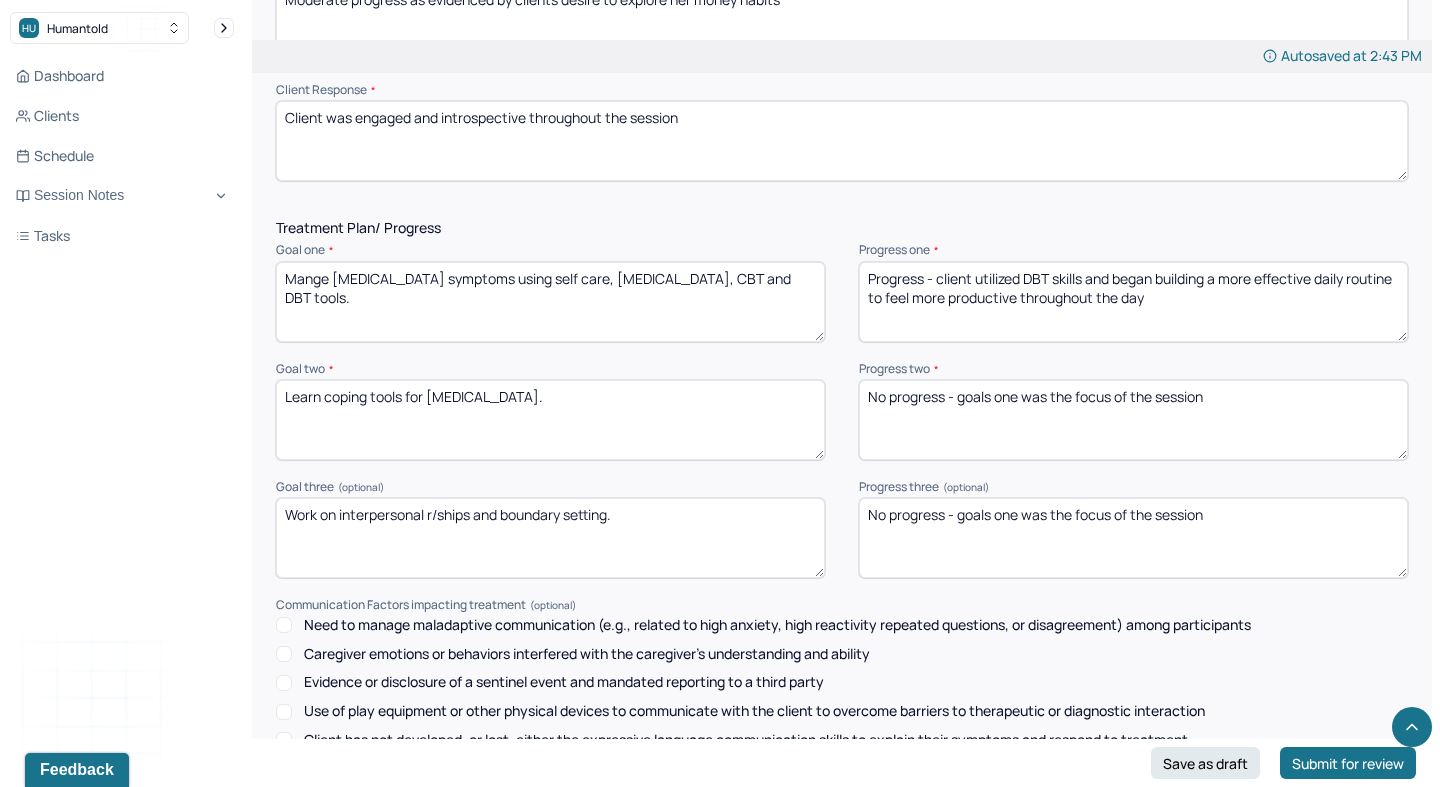 type on "Client was engaged and introspective throughout the session" 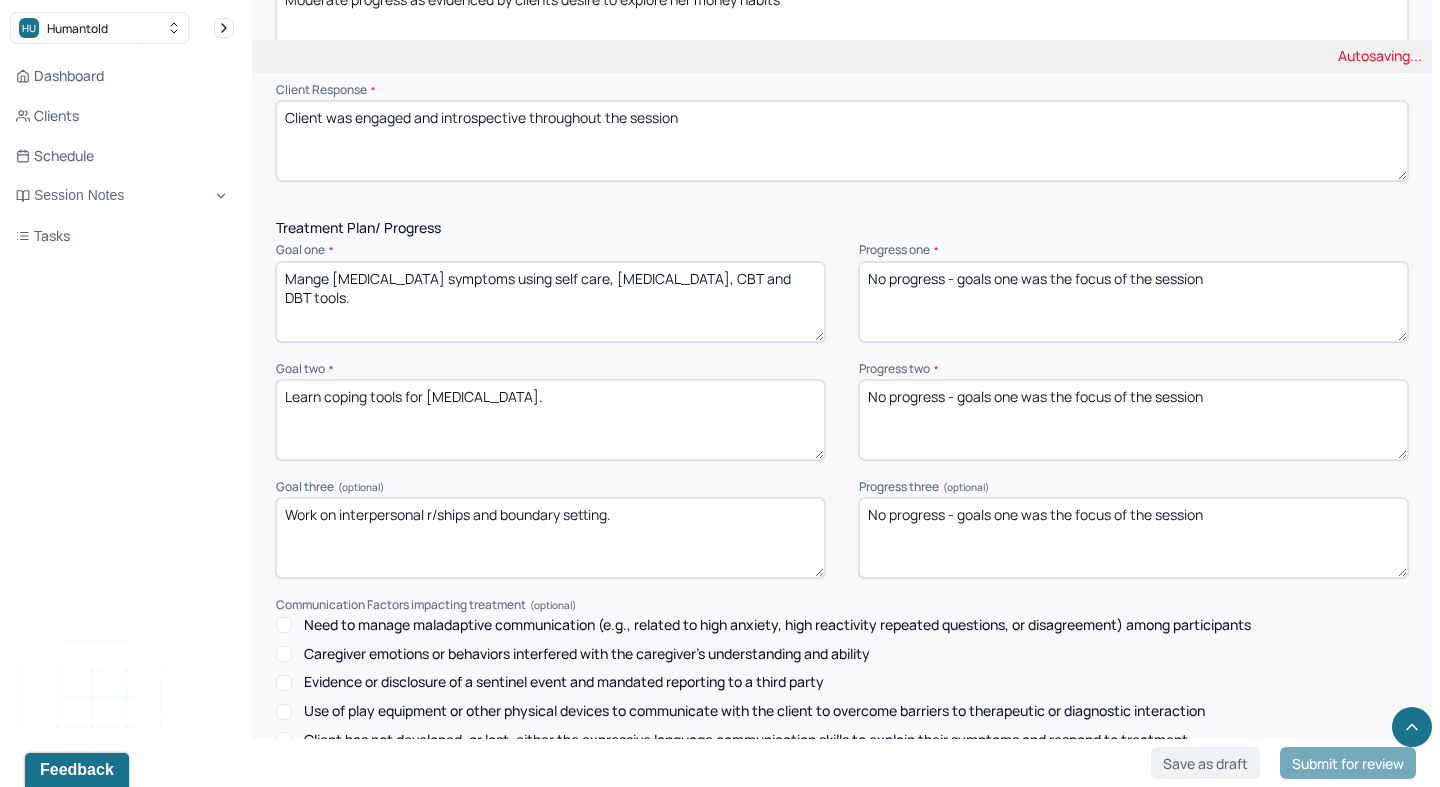 drag, startPoint x: 958, startPoint y: 273, endPoint x: 1275, endPoint y: 292, distance: 317.56888 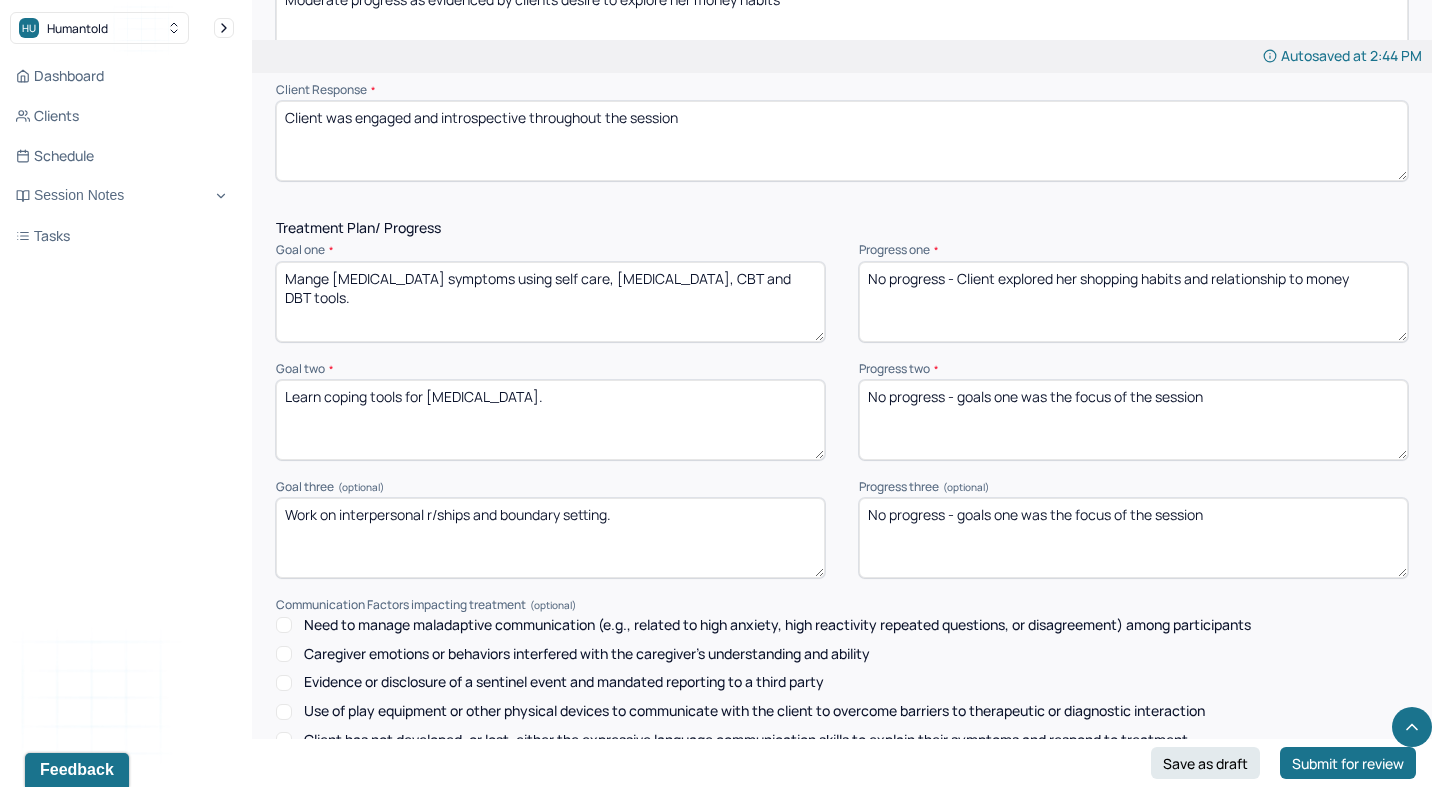 click on "No progress - Client explored her shopping habits and relaitonship to money" at bounding box center (1133, 302) 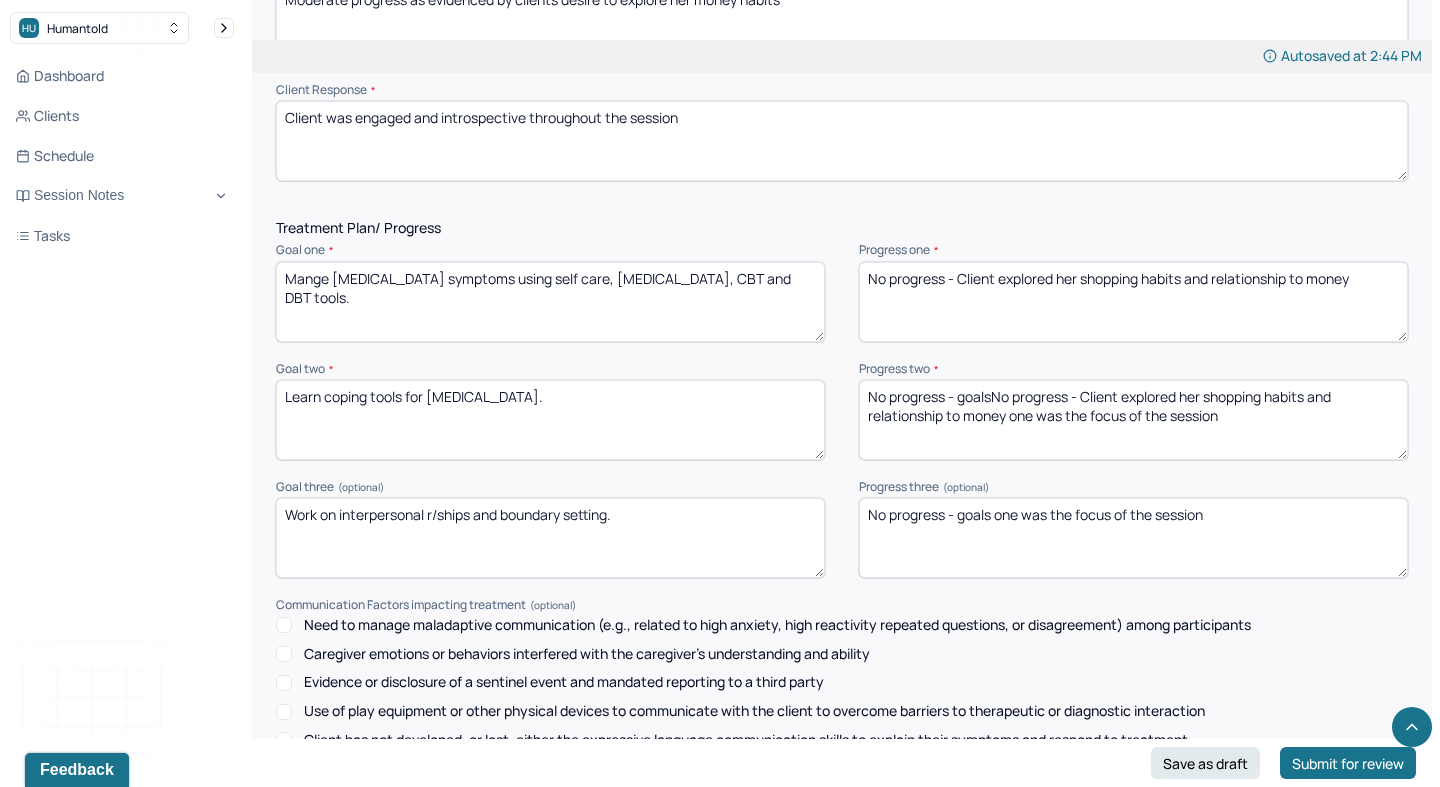 click on "No progress - goals one was the focus of the session" at bounding box center (1133, 420) 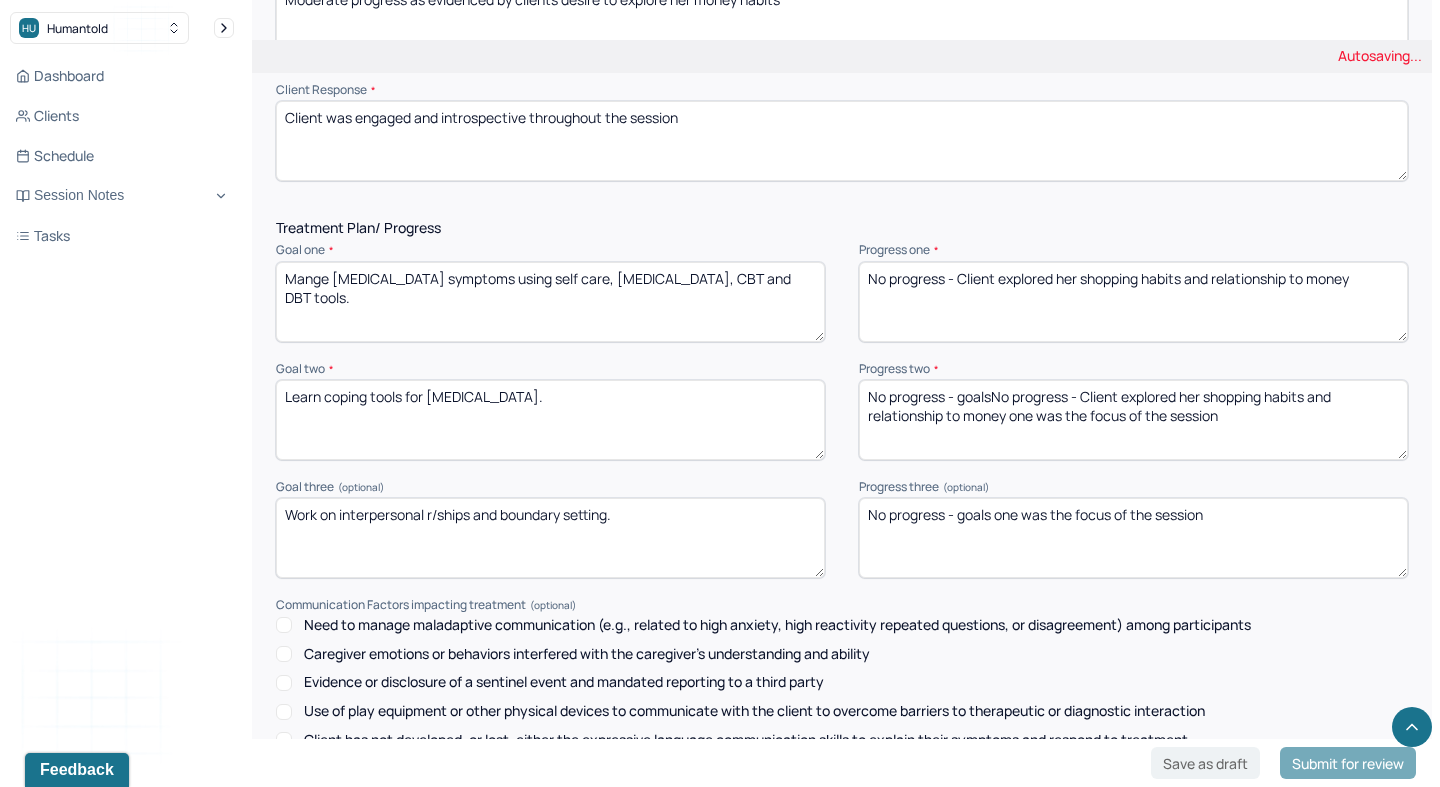 click on "No progress - goals one was the focus of the session" at bounding box center (1133, 420) 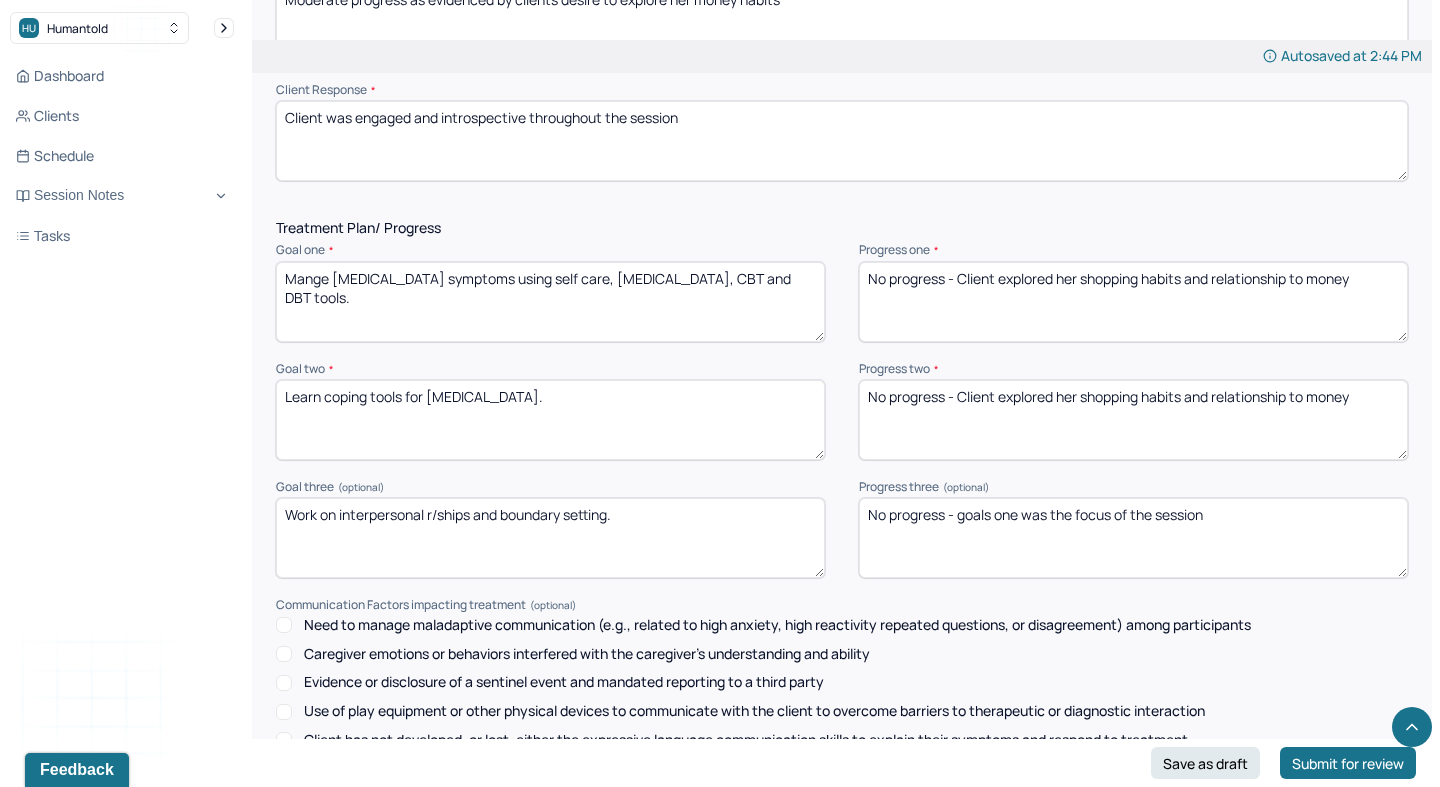 type on "No progress - Client explored her shopping habits and relationship to money" 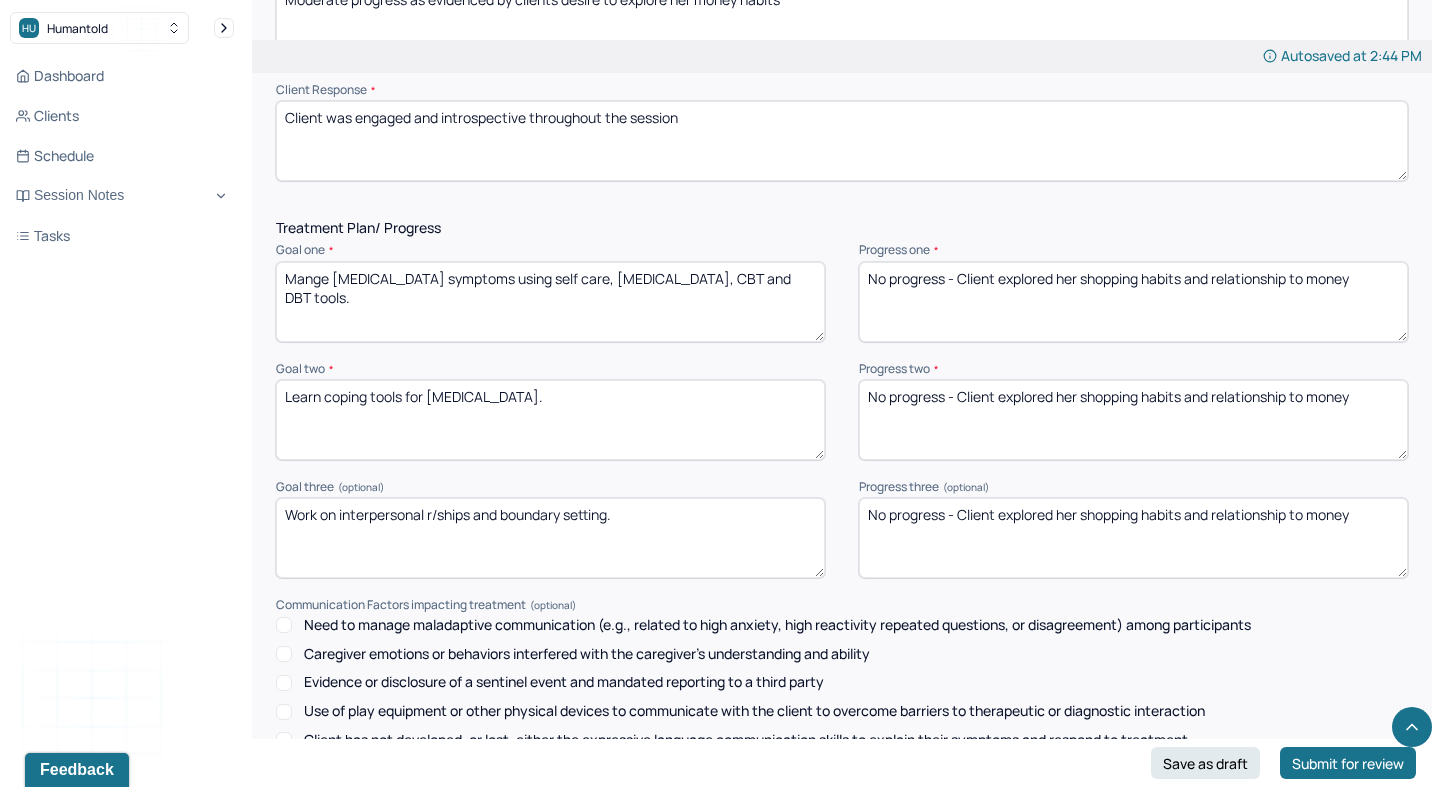 scroll, scrollTop: 2808, scrollLeft: 0, axis: vertical 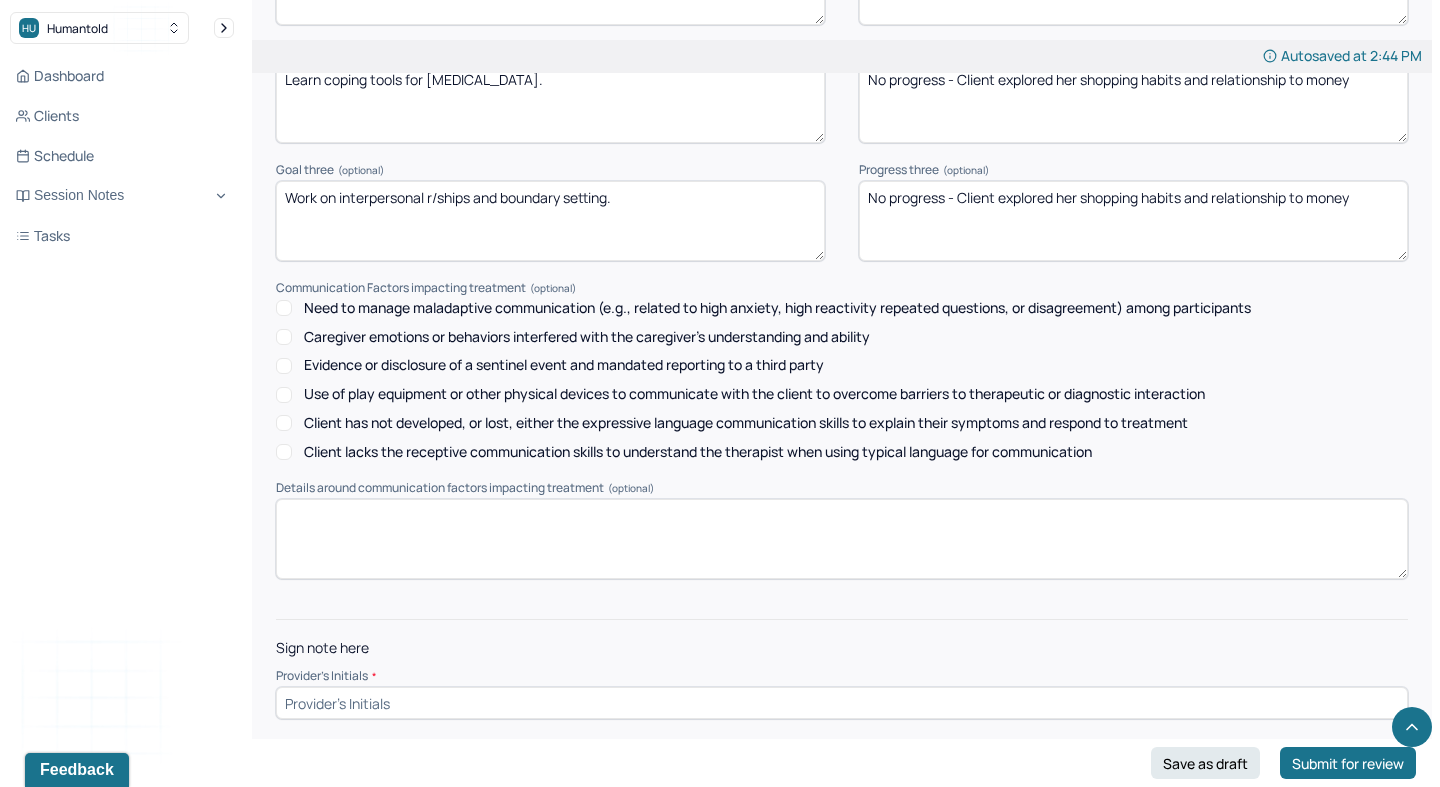 type on "No progress - Client explored her shopping habits and relationship to money" 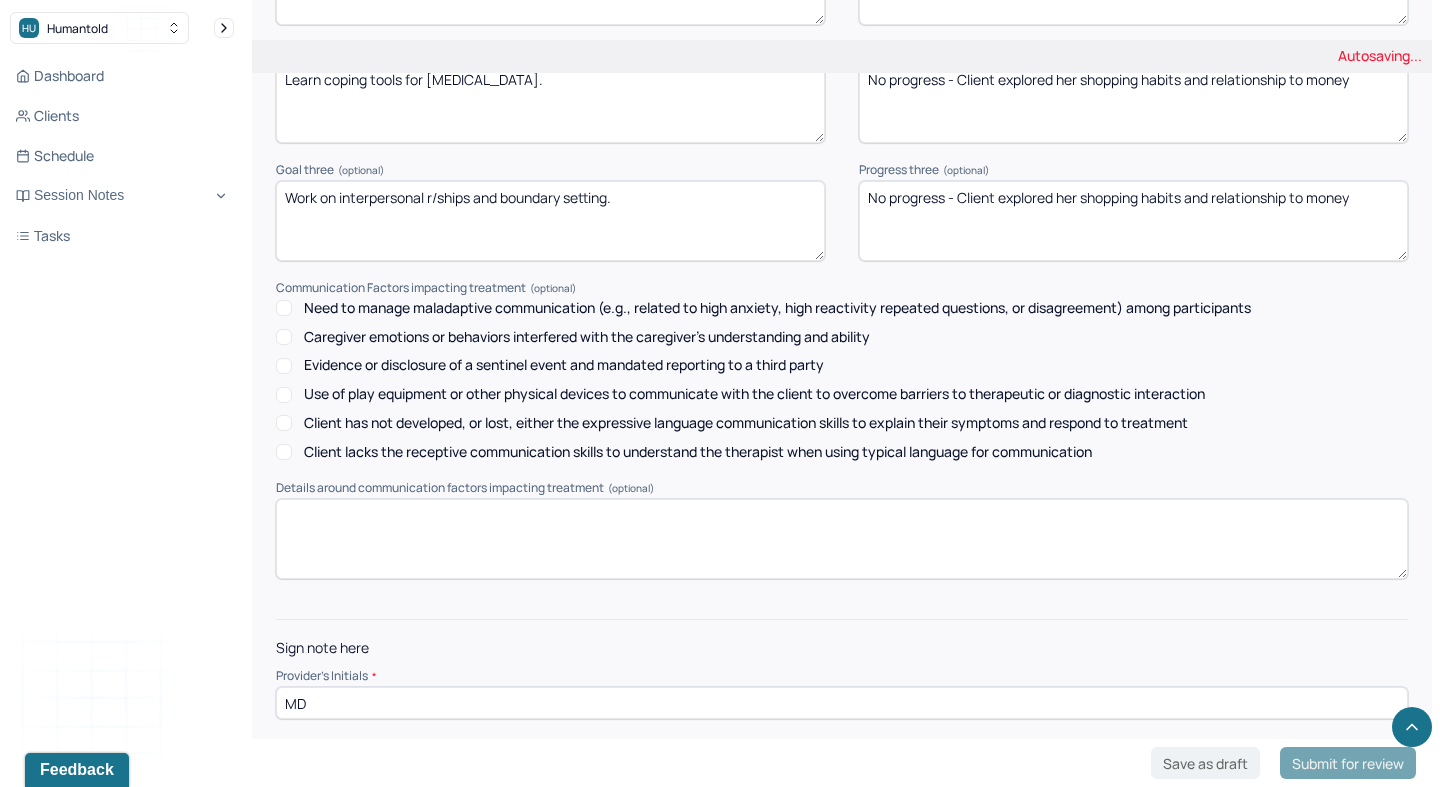 type on "MD" 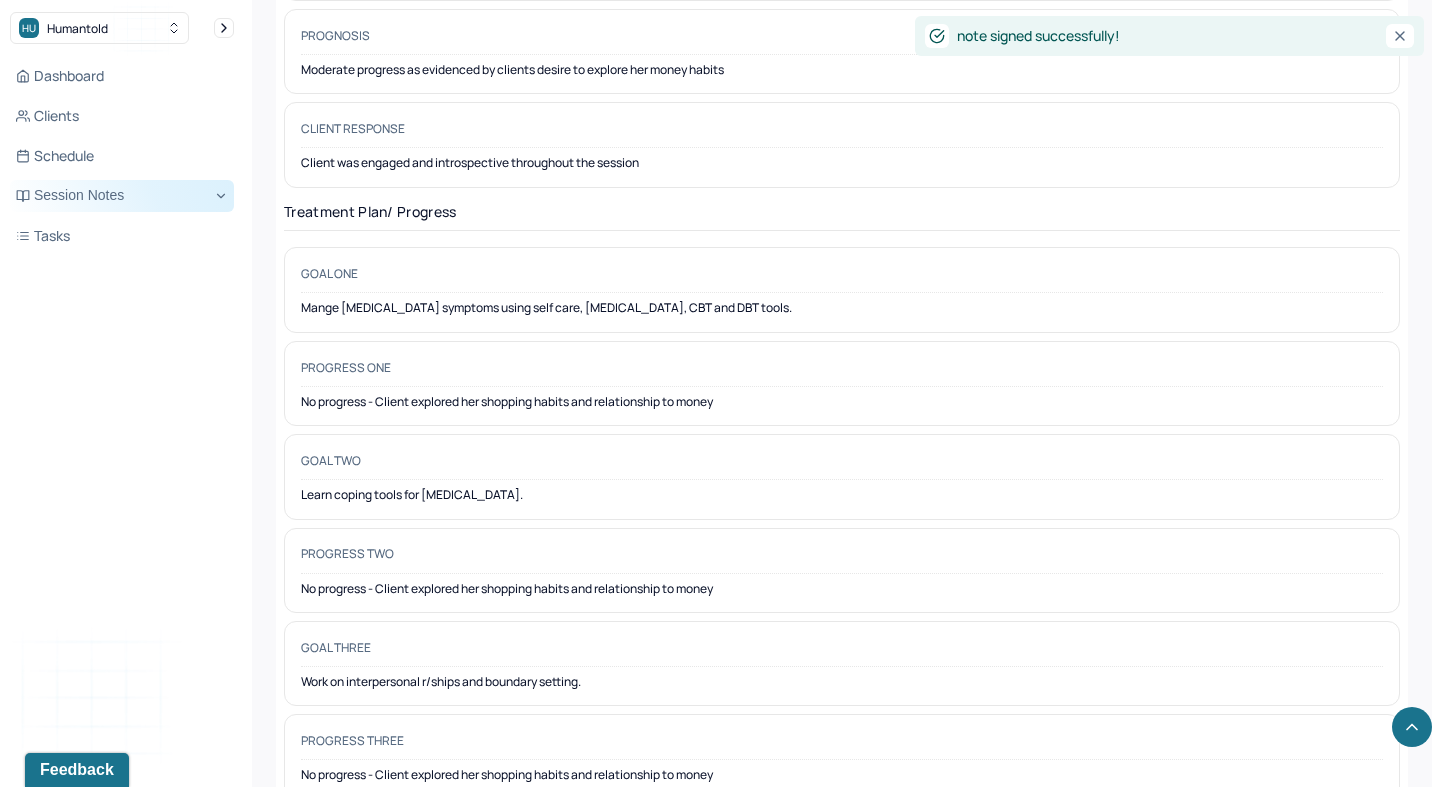 click on "Session Notes" at bounding box center (122, 196) 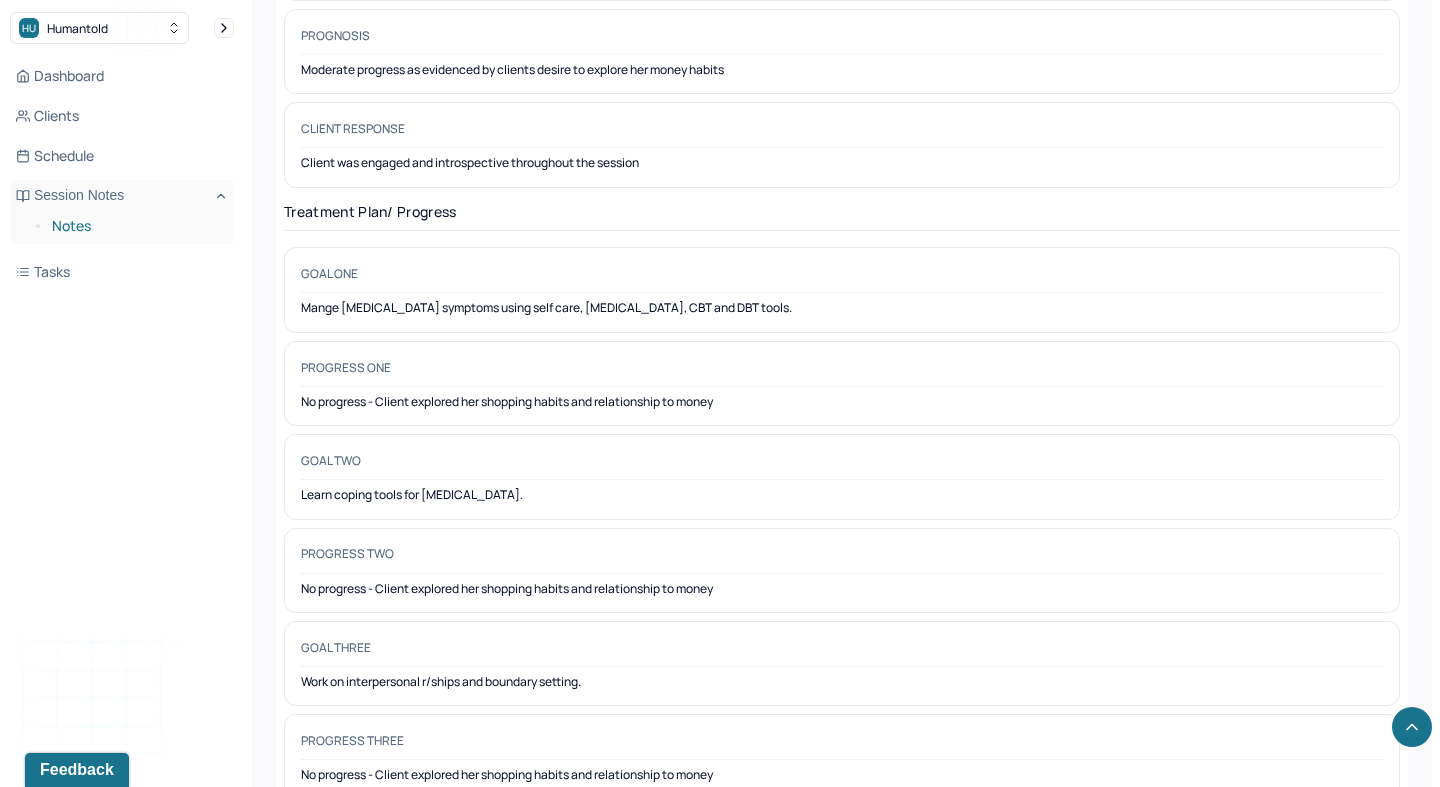 click on "Notes" at bounding box center (135, 226) 